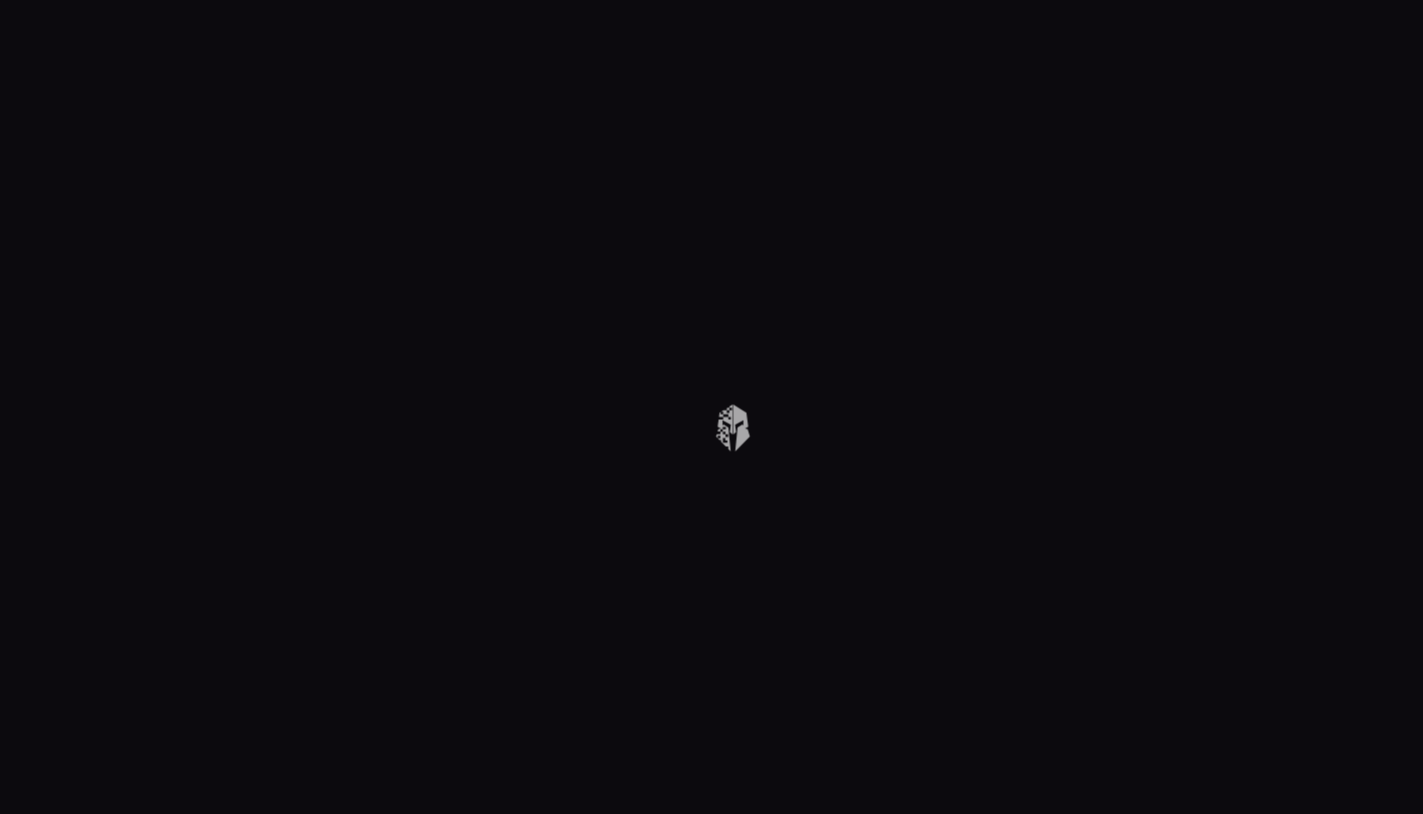 scroll, scrollTop: 0, scrollLeft: 0, axis: both 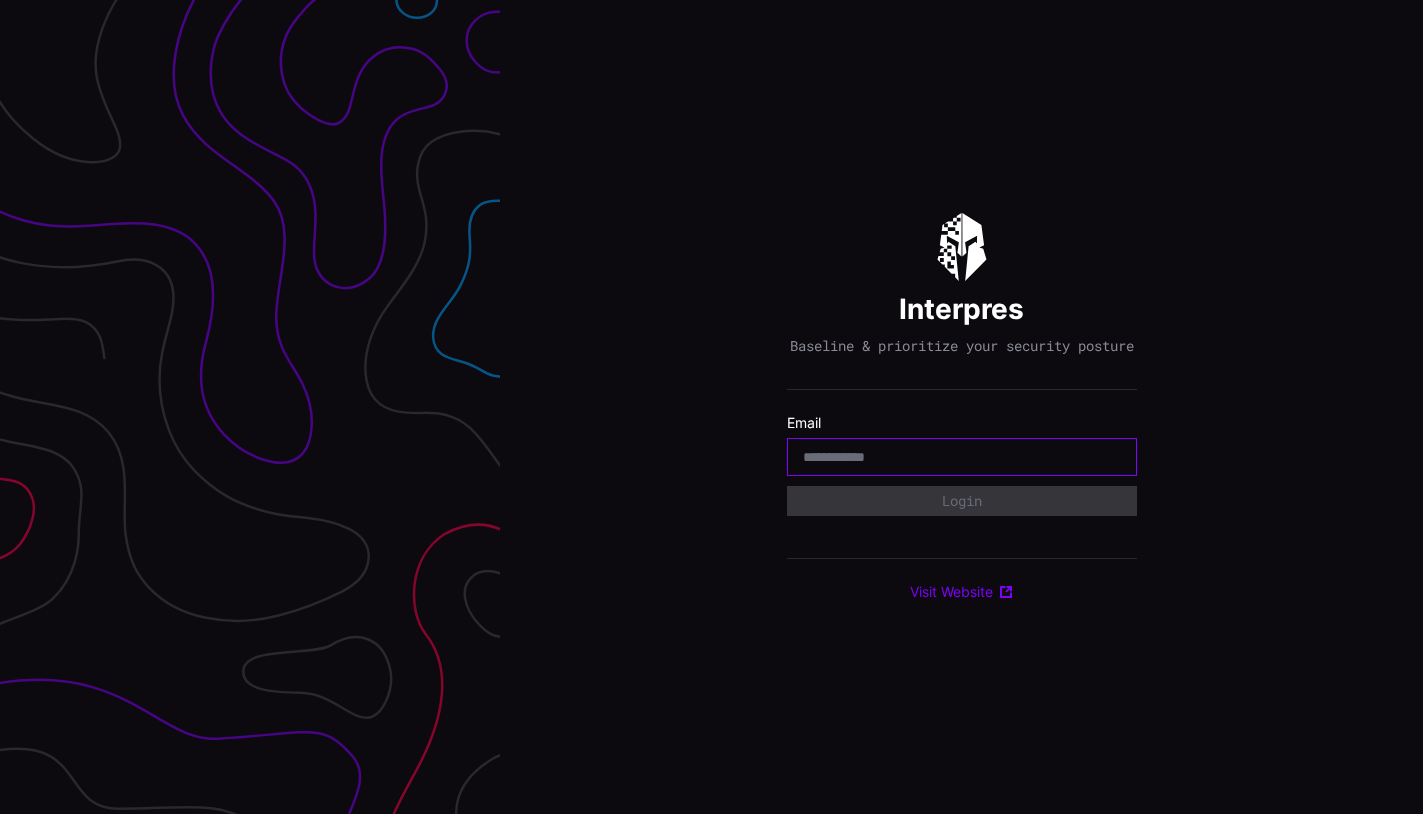 type on "*" 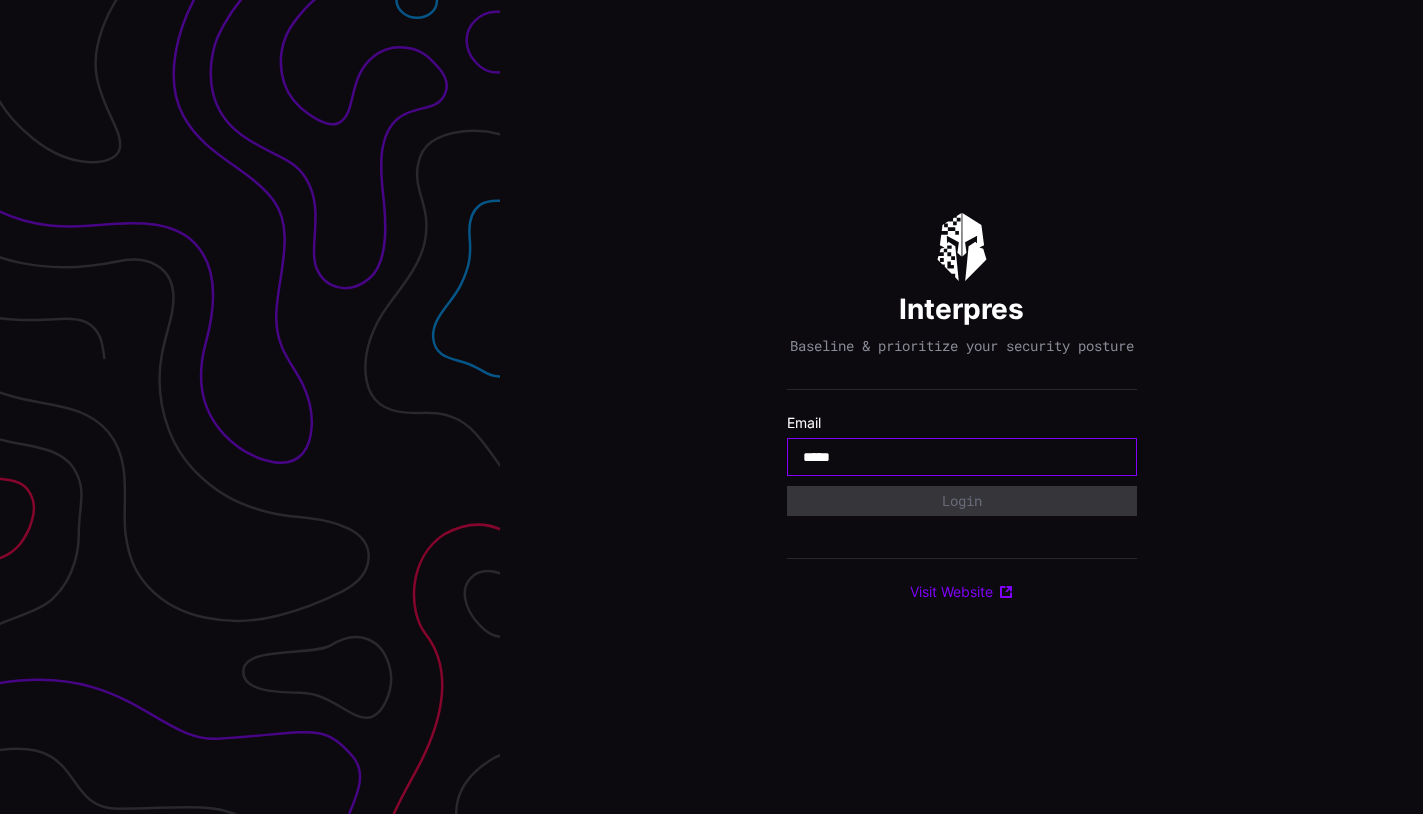 type on "**********" 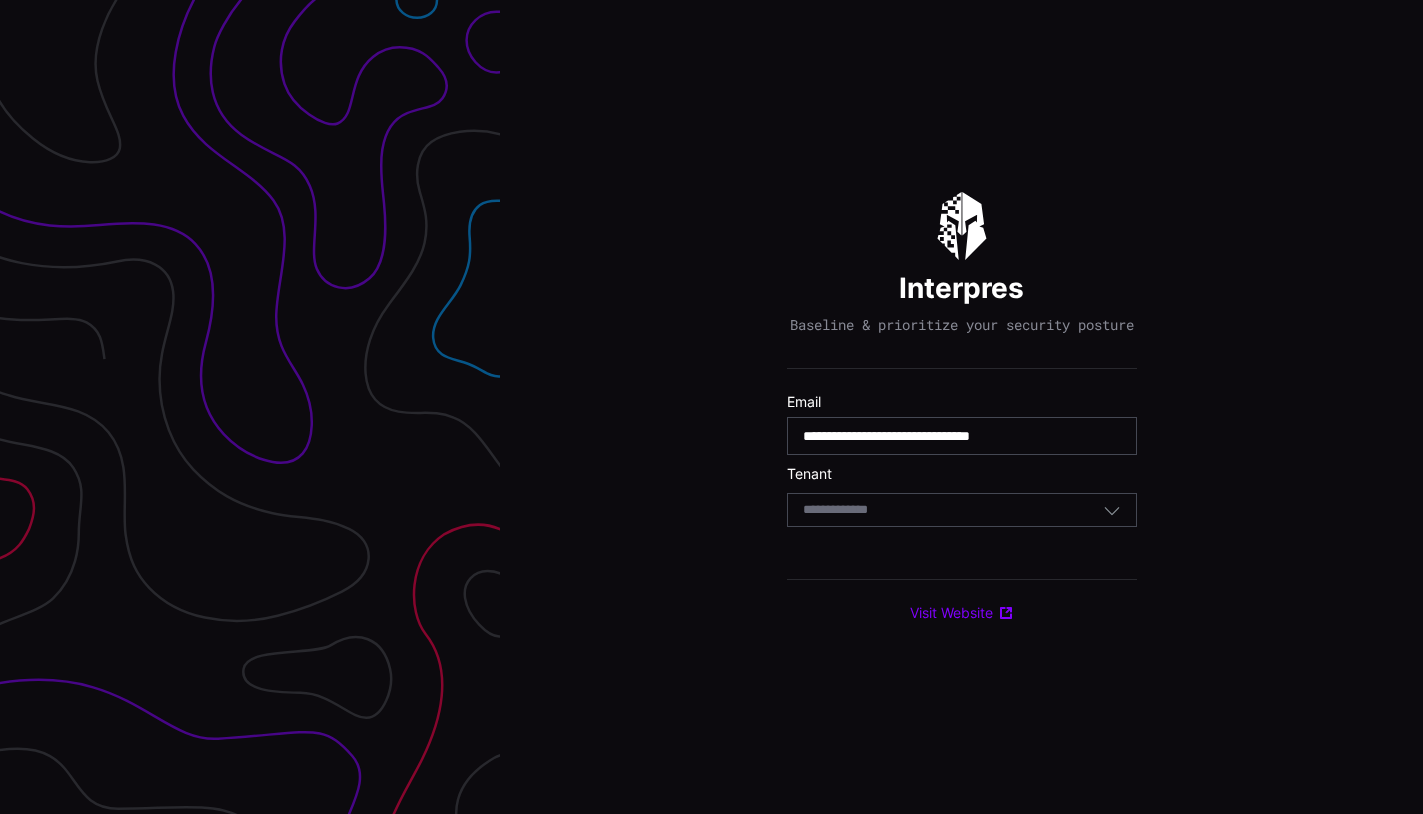 click on "Select Tenant" at bounding box center [953, 510] 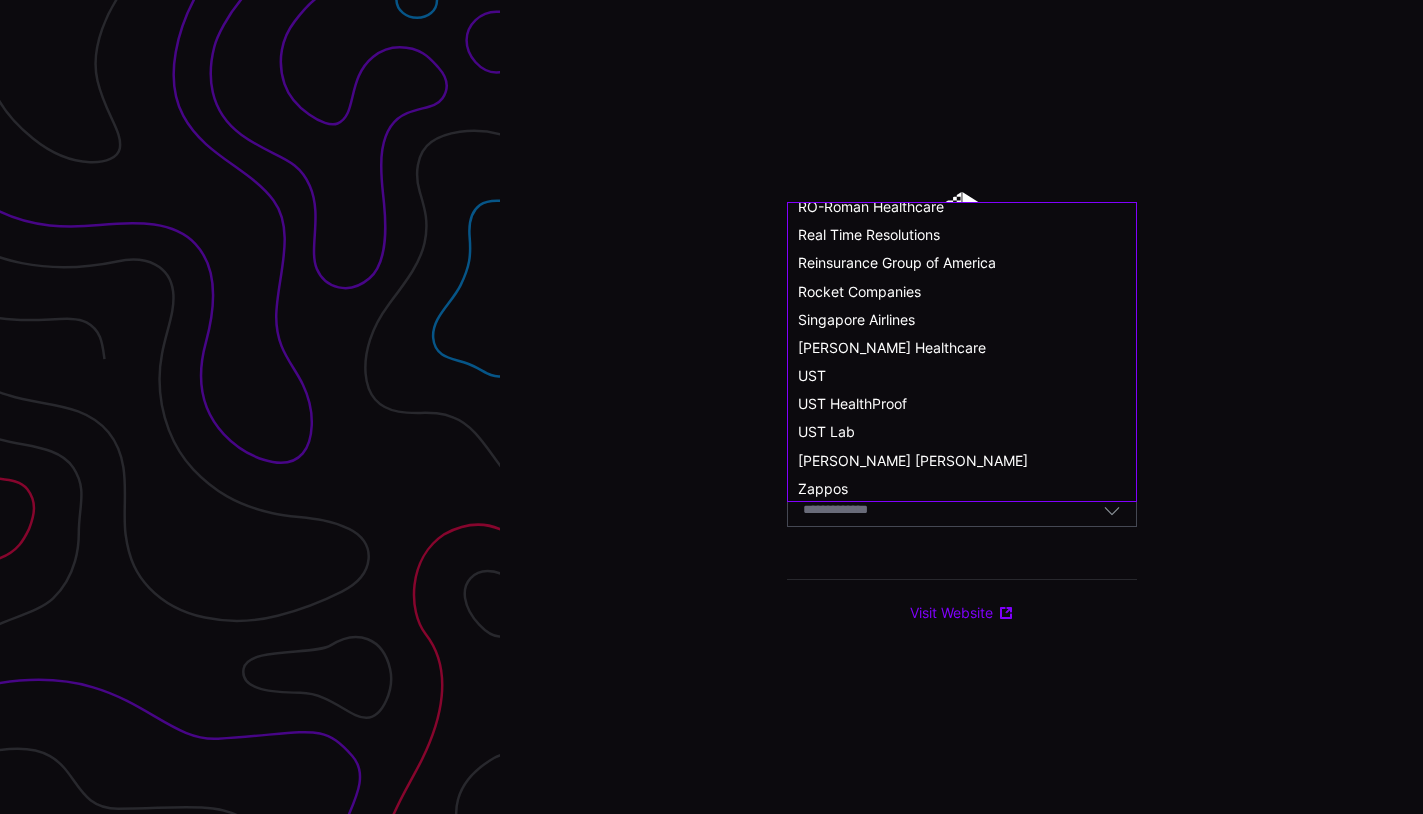 scroll, scrollTop: 1045, scrollLeft: 0, axis: vertical 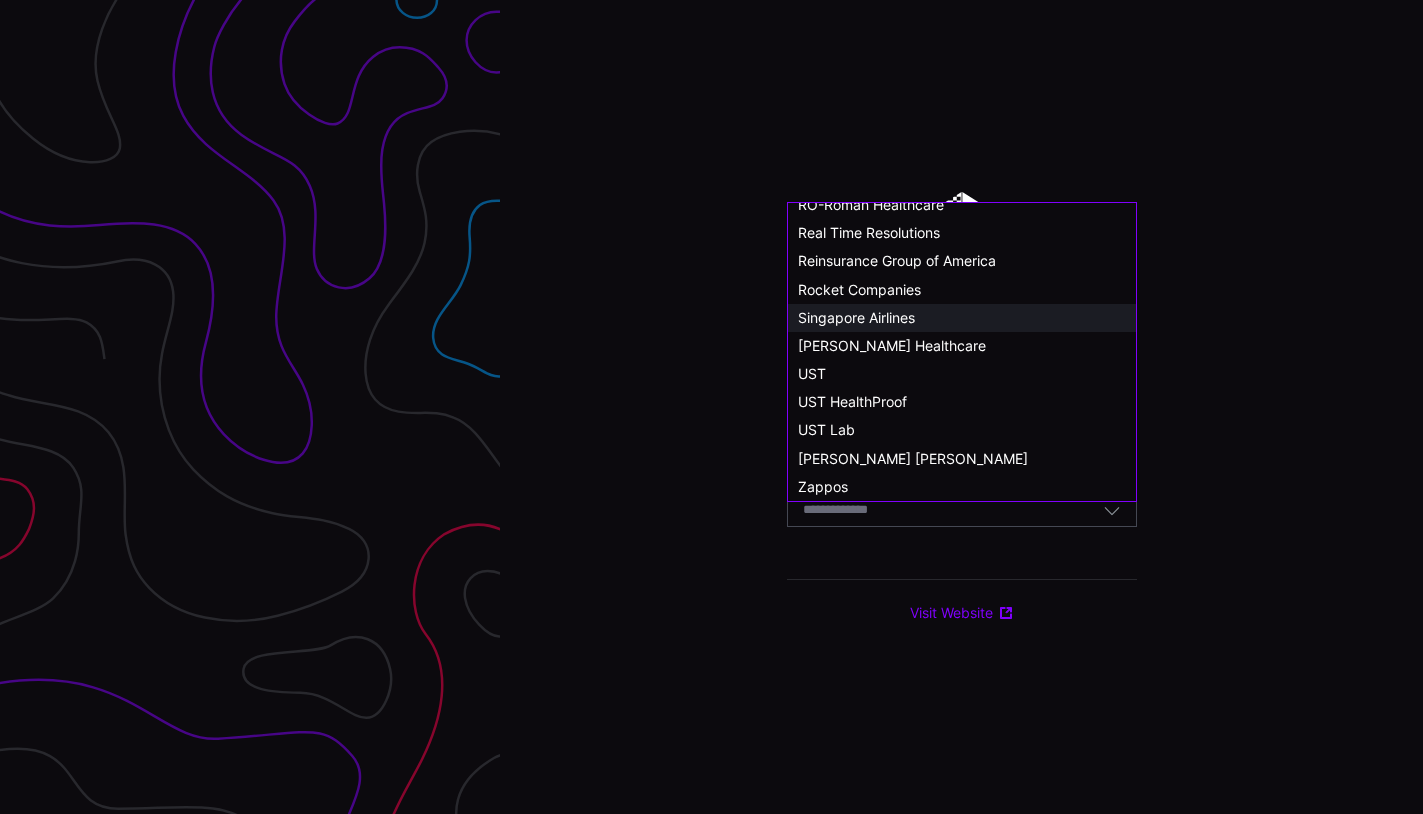 click on "Singapore Airlines" at bounding box center (856, 317) 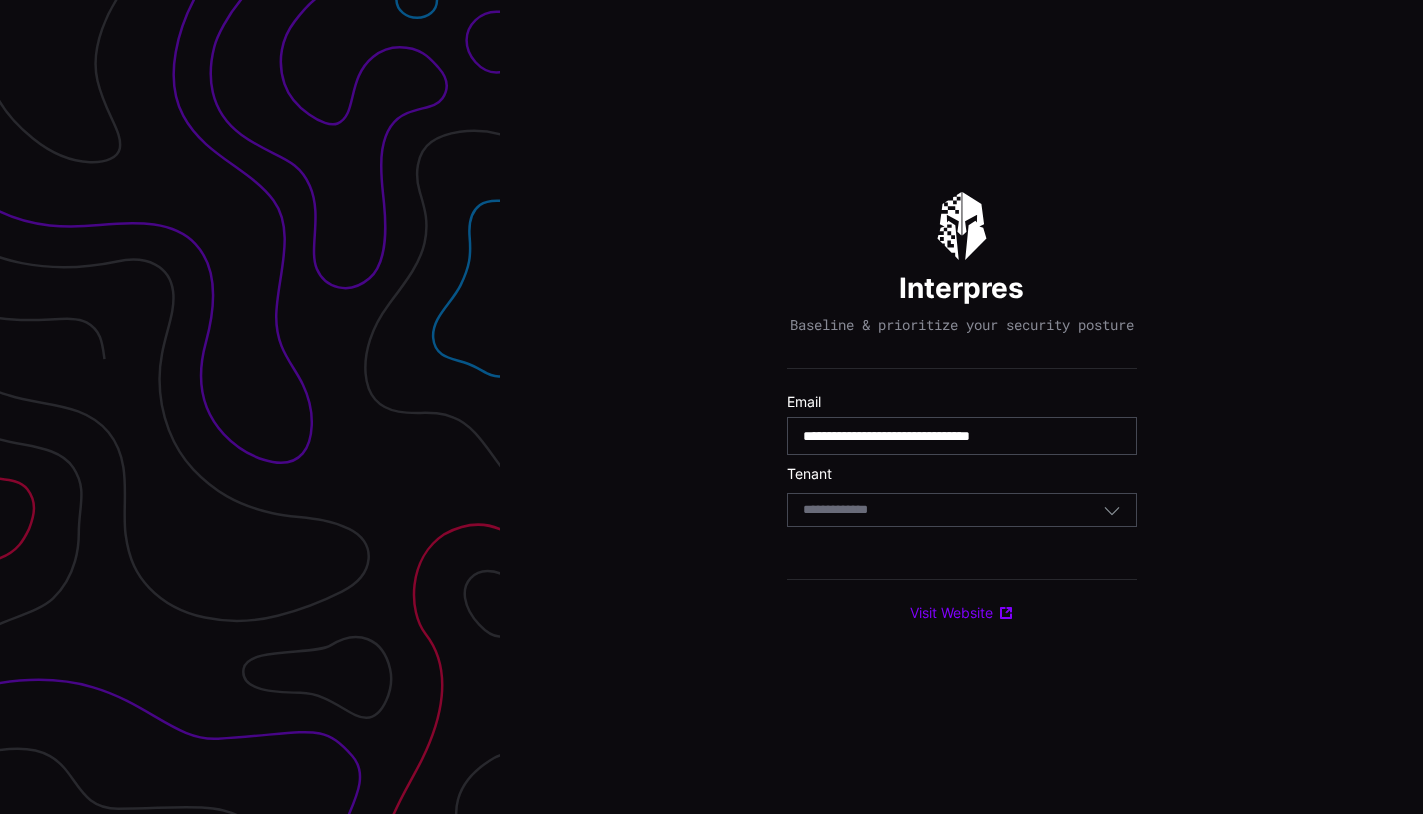 type 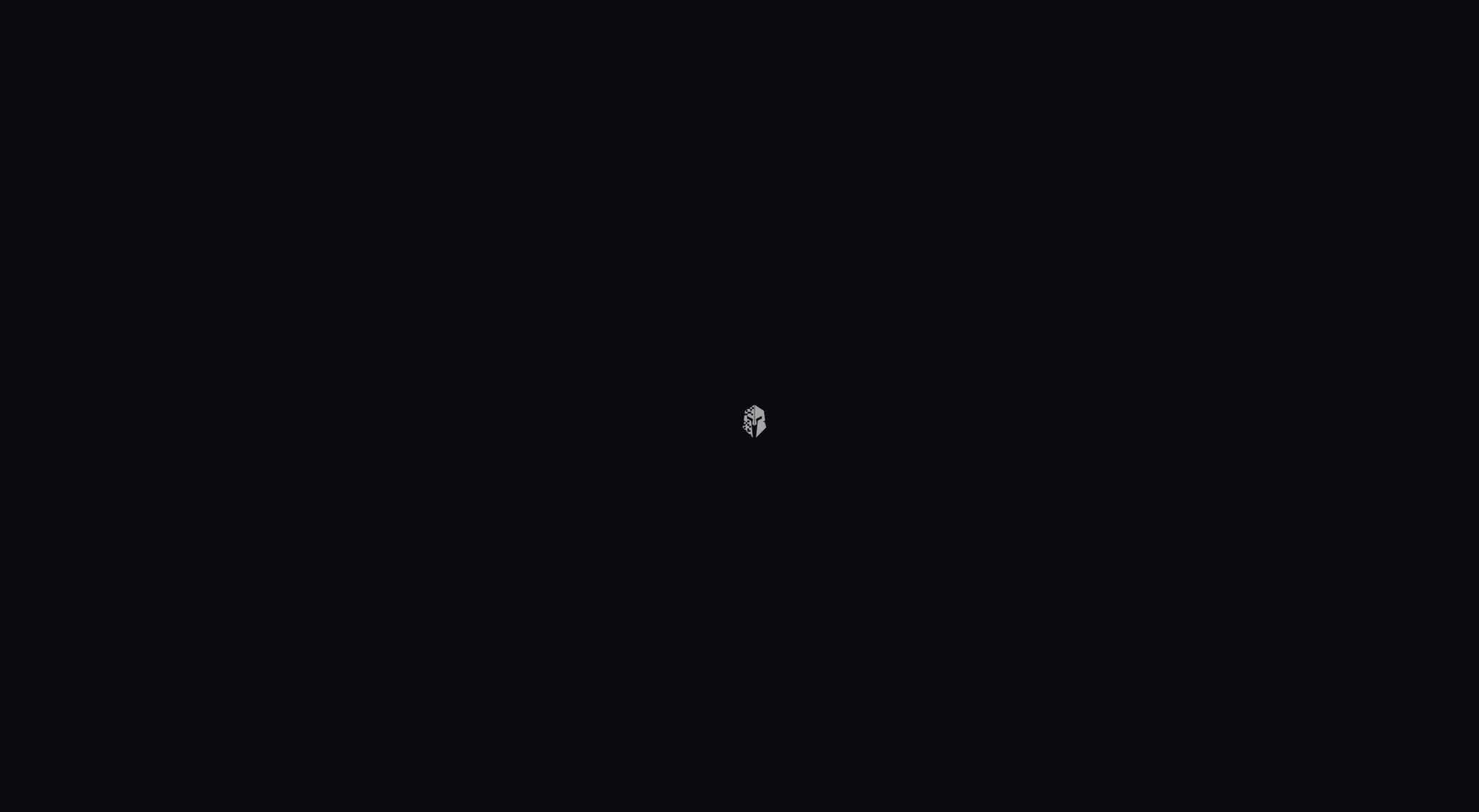 scroll, scrollTop: 0, scrollLeft: 0, axis: both 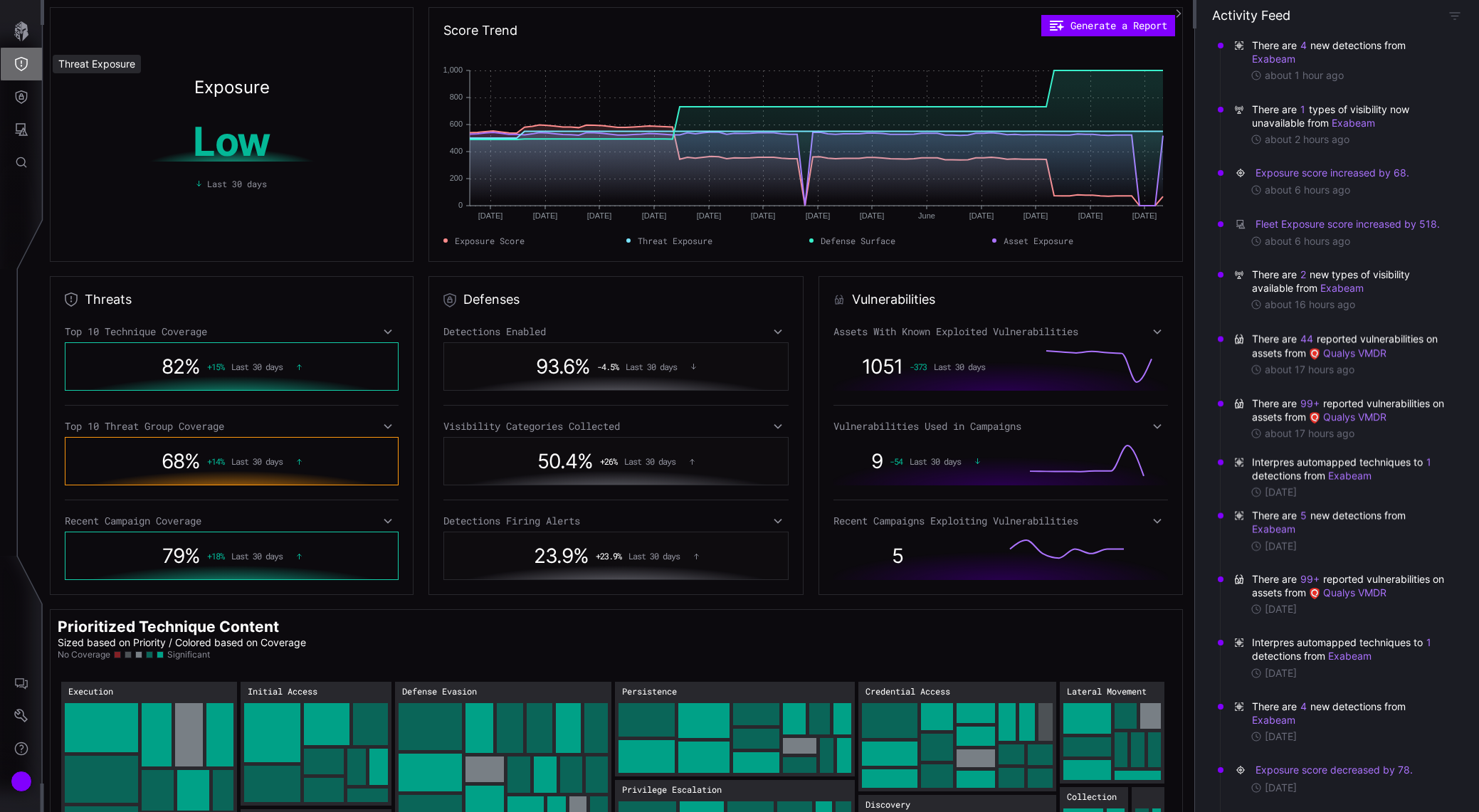 click 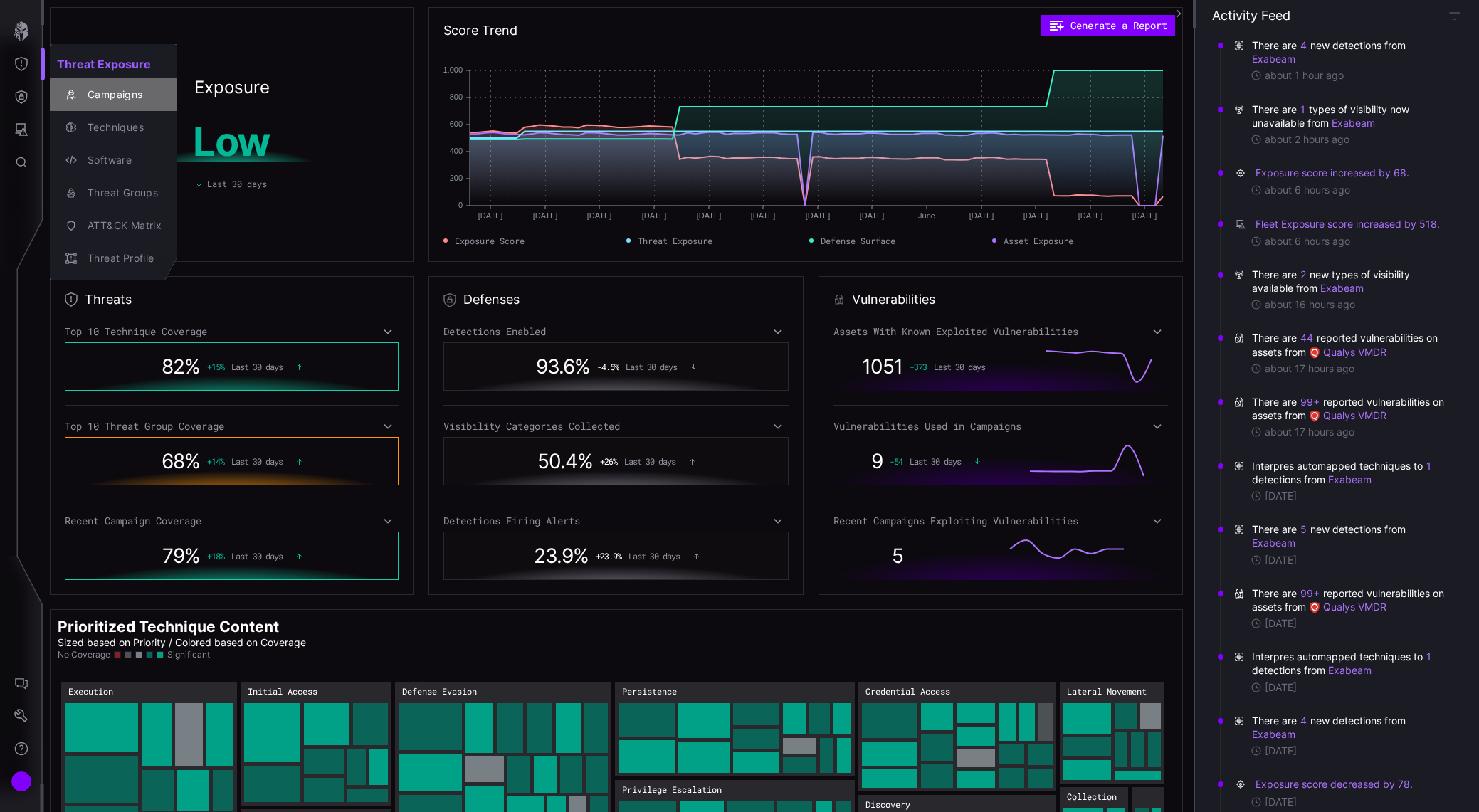 click on "Campaigns" at bounding box center [121, 95] 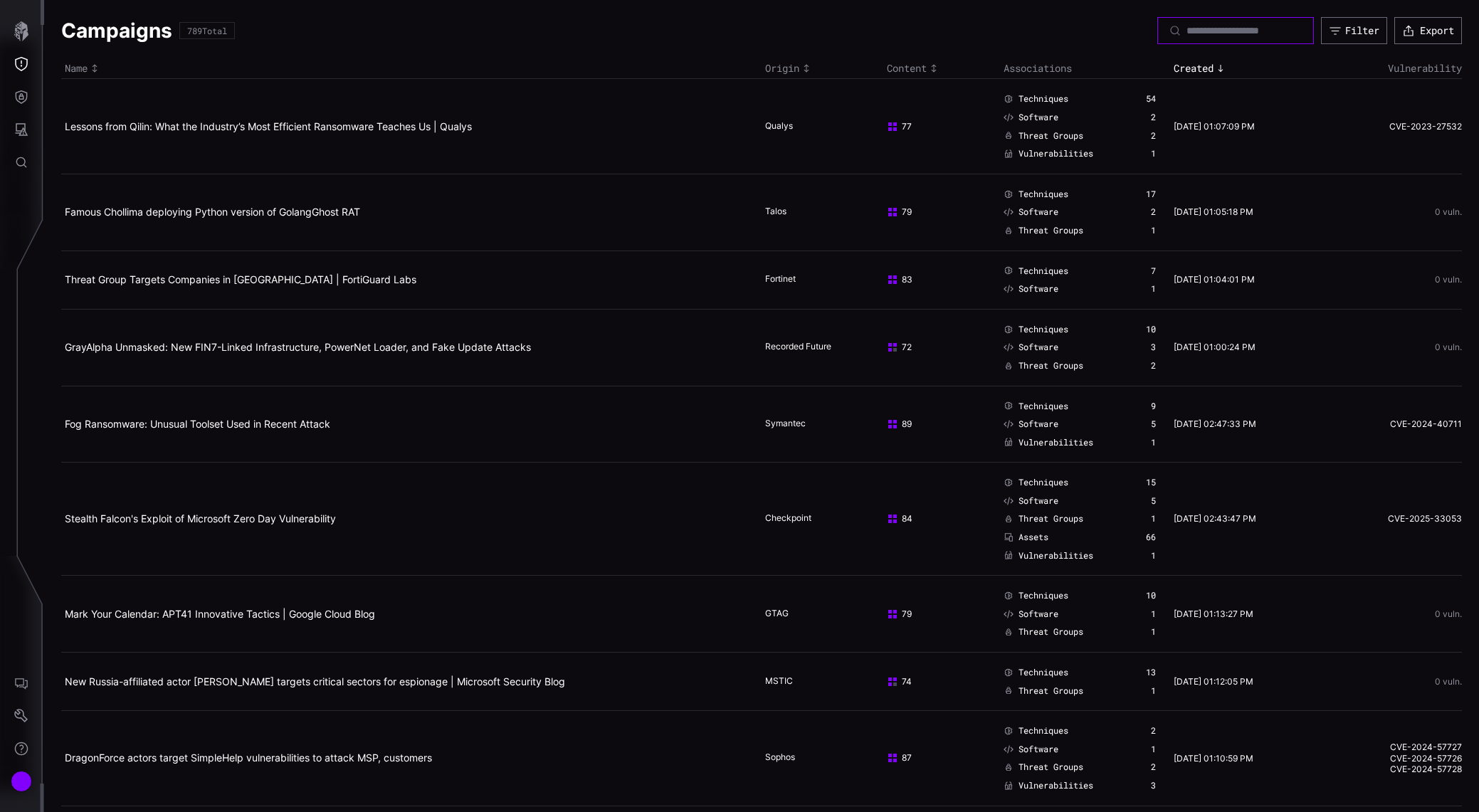 click at bounding box center (1236, 31) 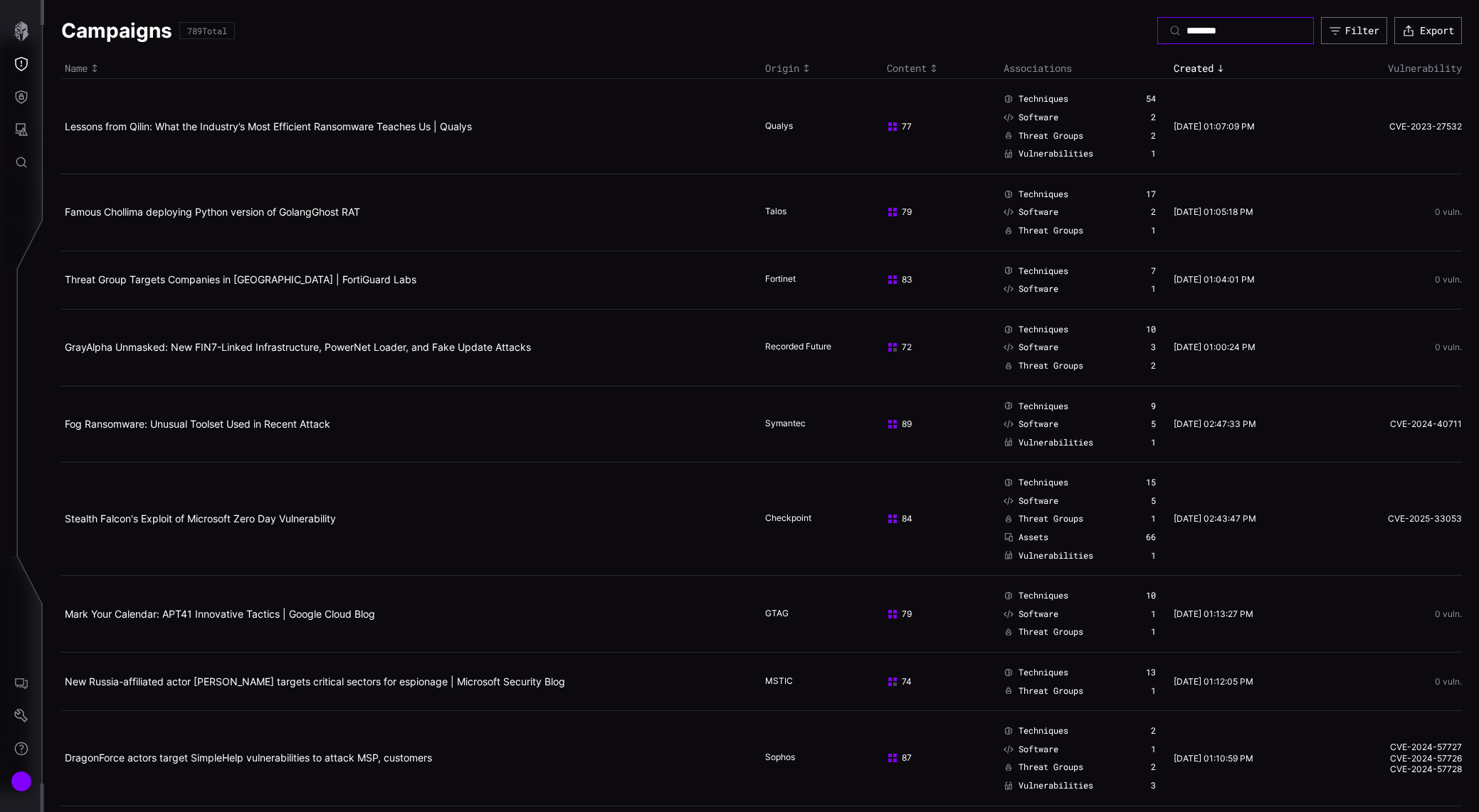 type on "*********" 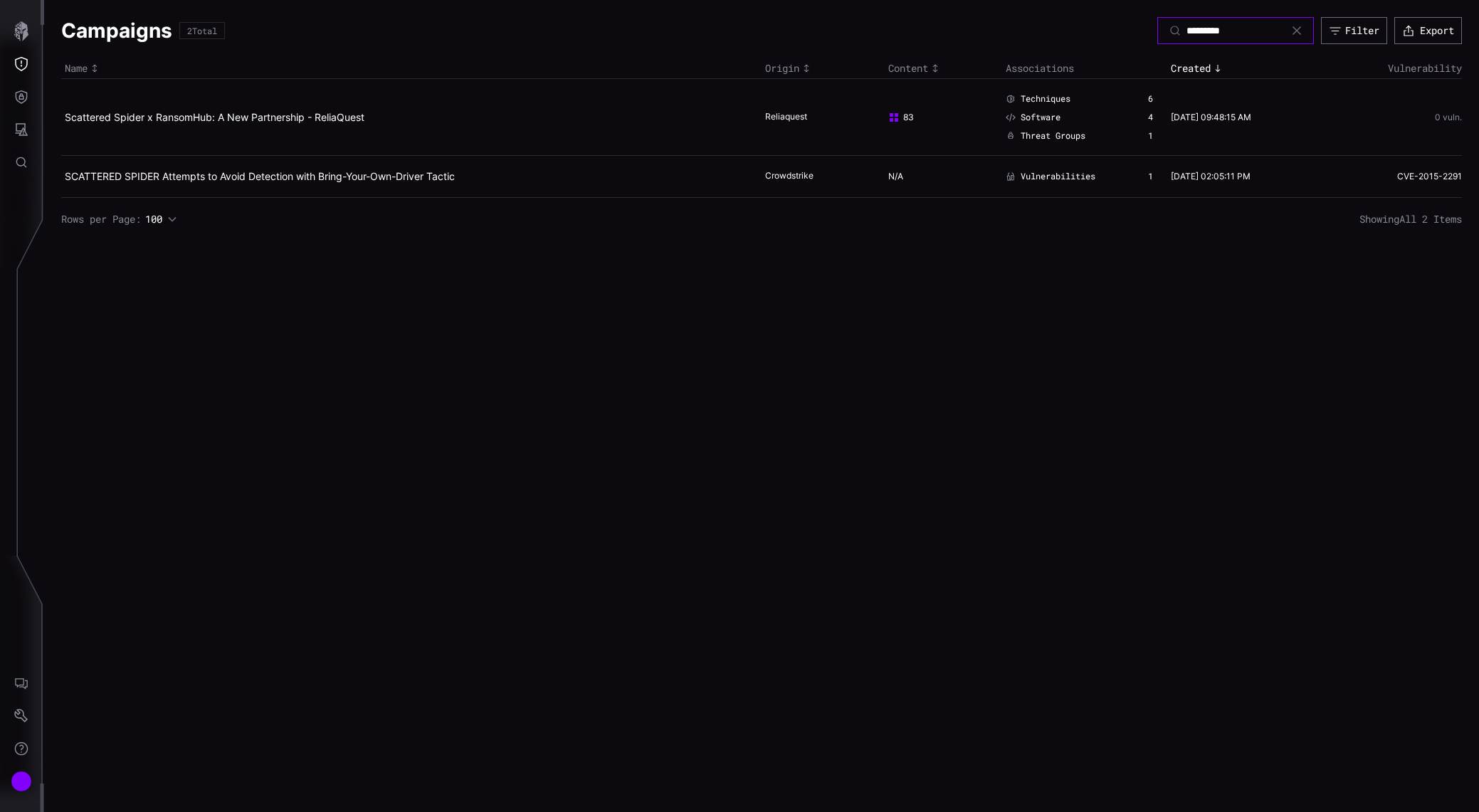 drag, startPoint x: 1226, startPoint y: 28, endPoint x: 1112, endPoint y: 31, distance: 114.0395 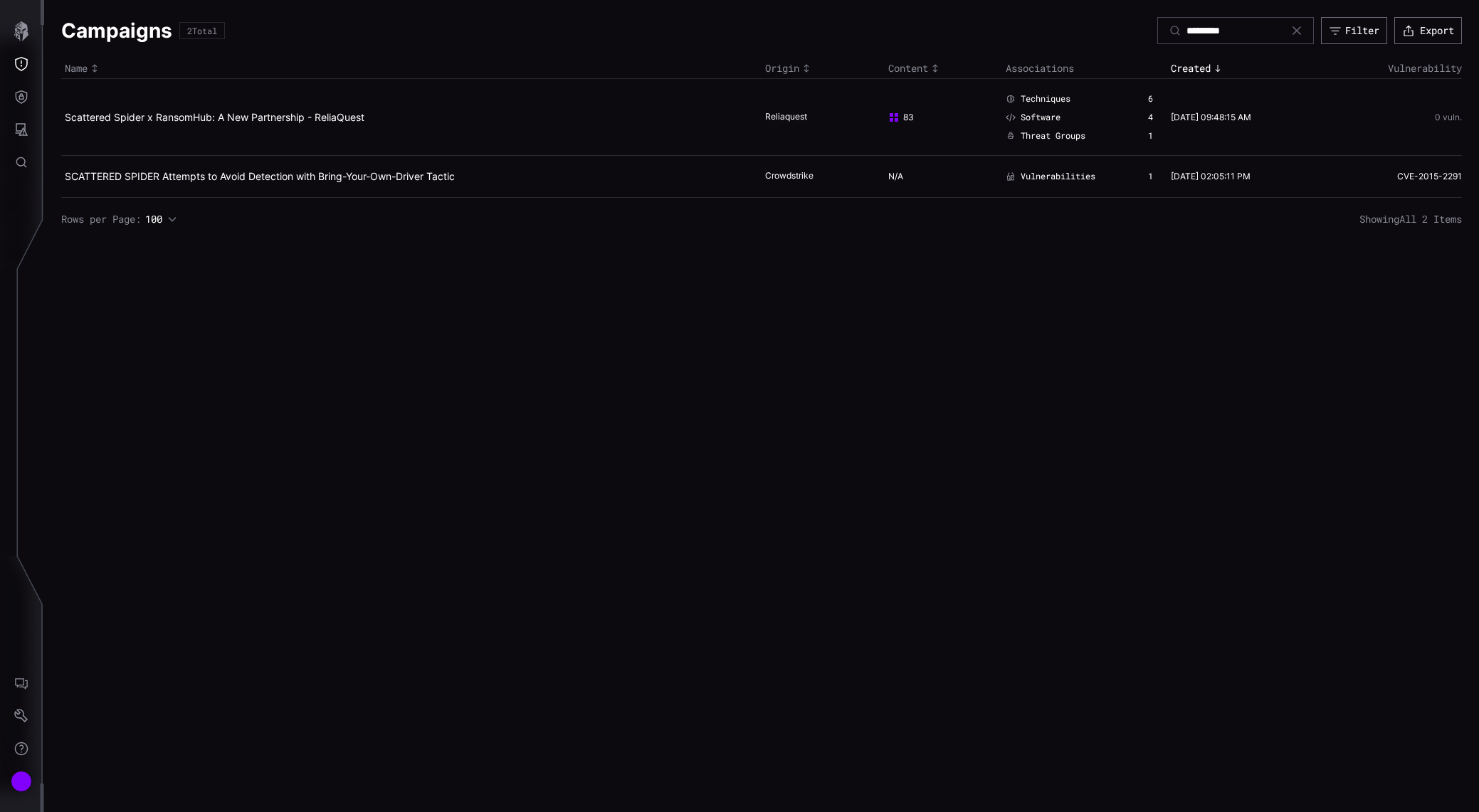 click on "*********" at bounding box center (1236, 31) 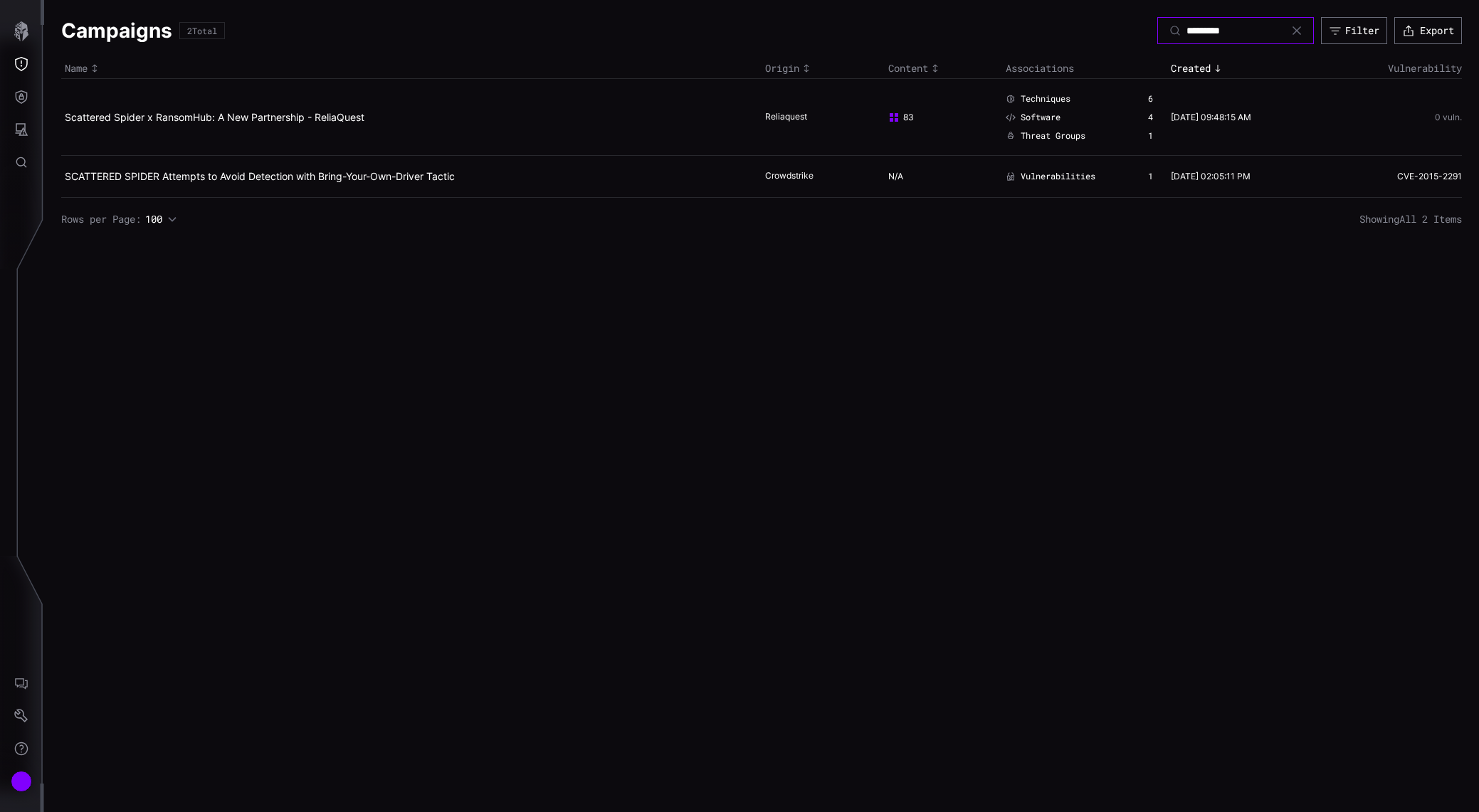 click on "*********" at bounding box center [1236, 31] 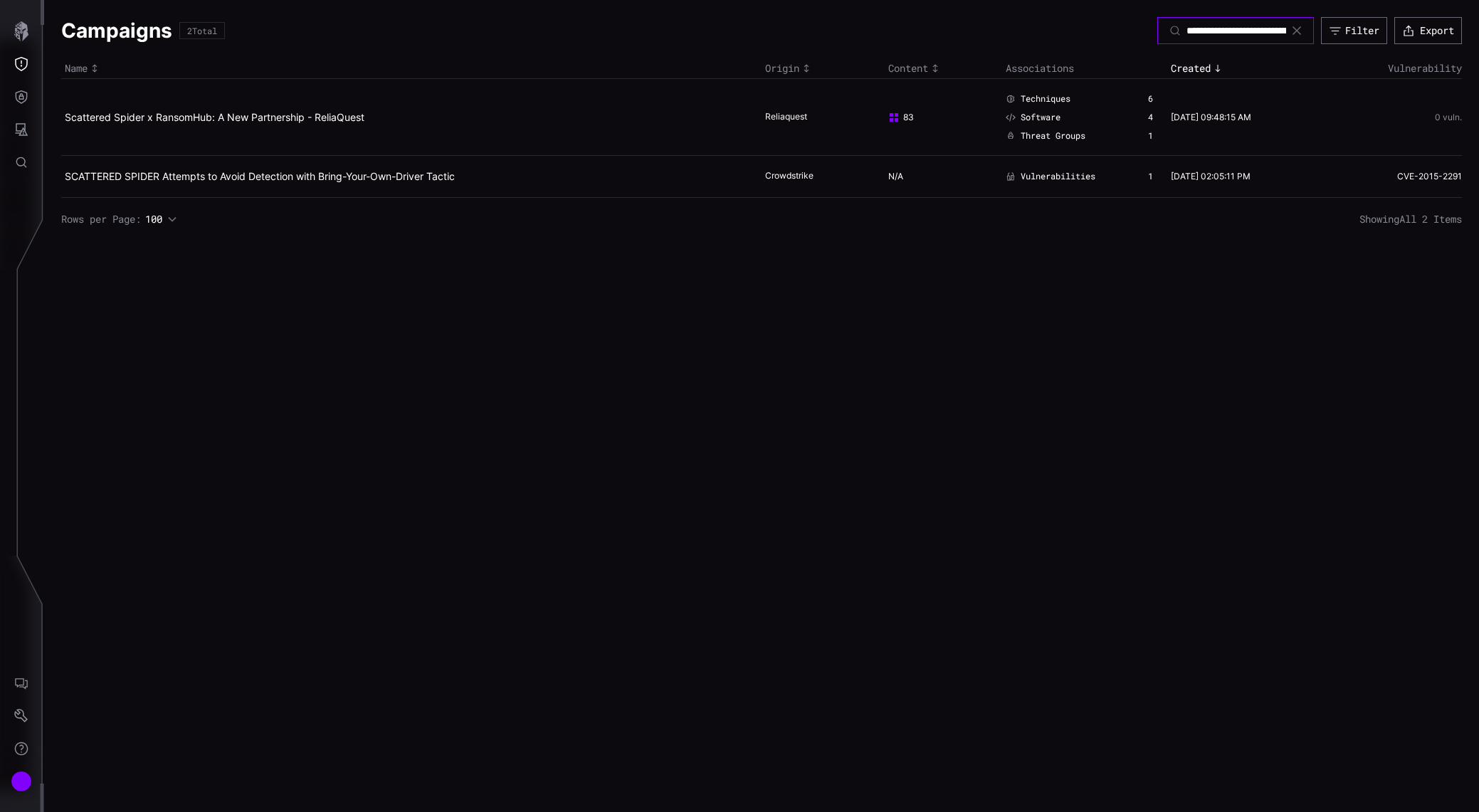 scroll, scrollTop: 0, scrollLeft: 220, axis: horizontal 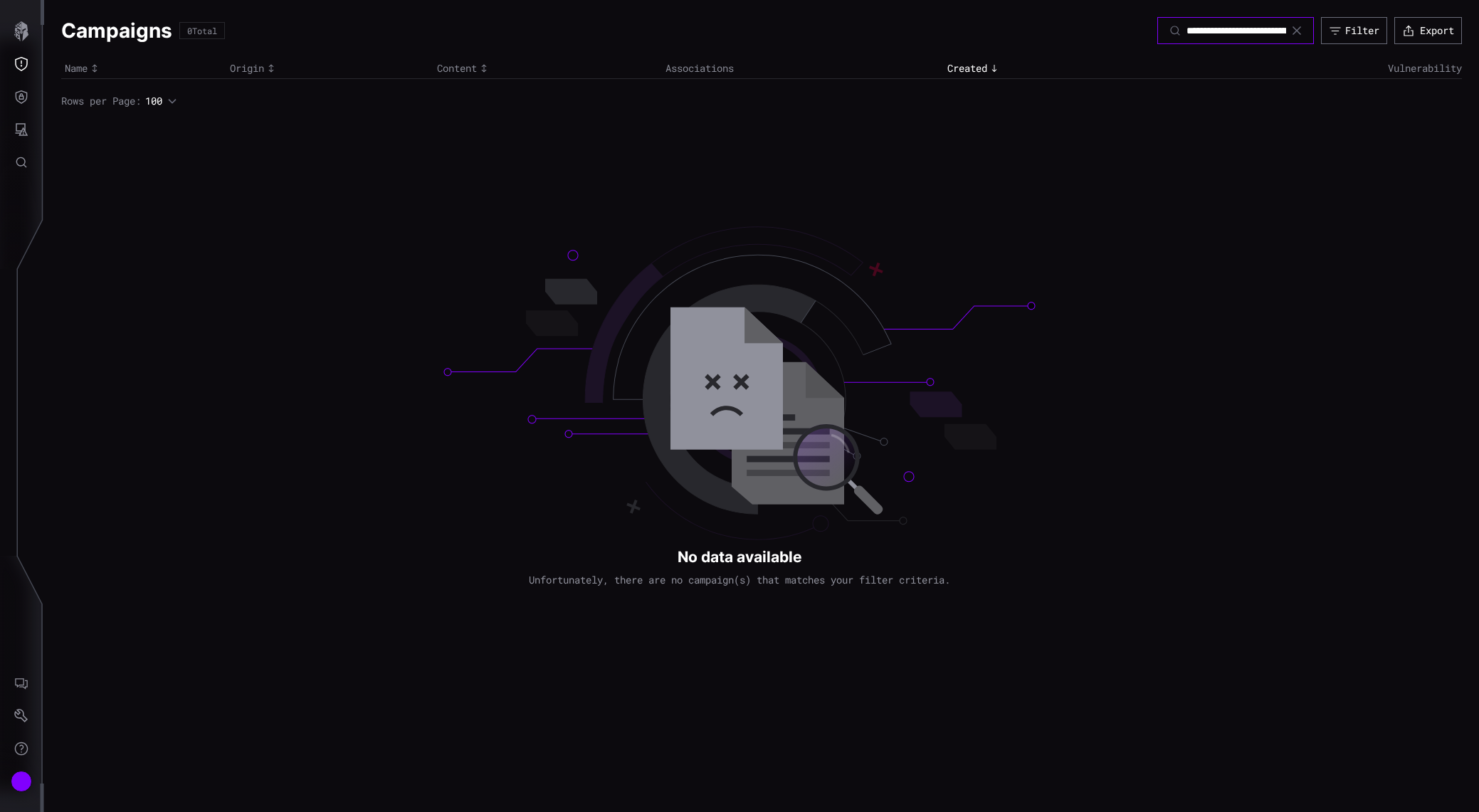 click on "**********" at bounding box center (1236, 31) 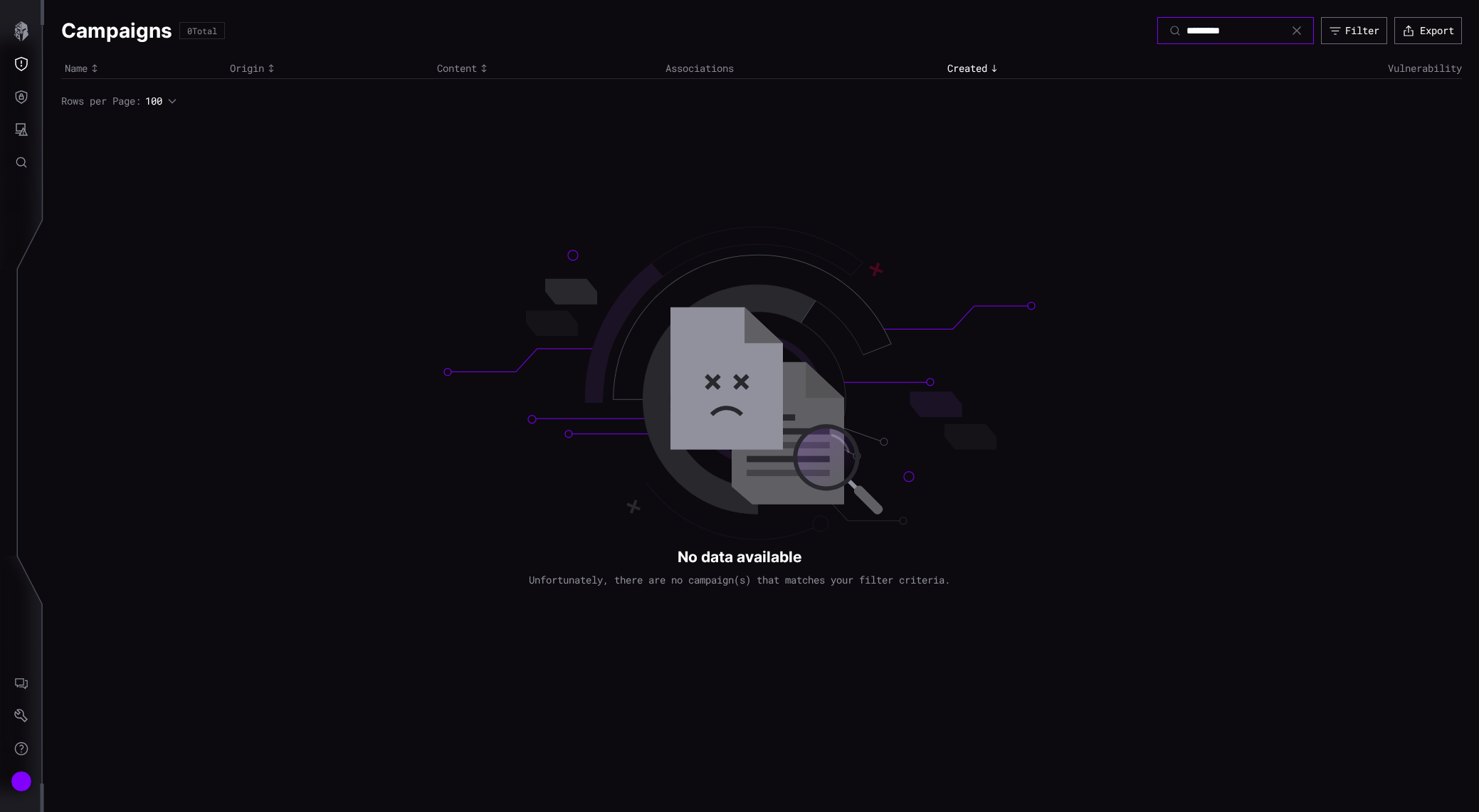 type on "**********" 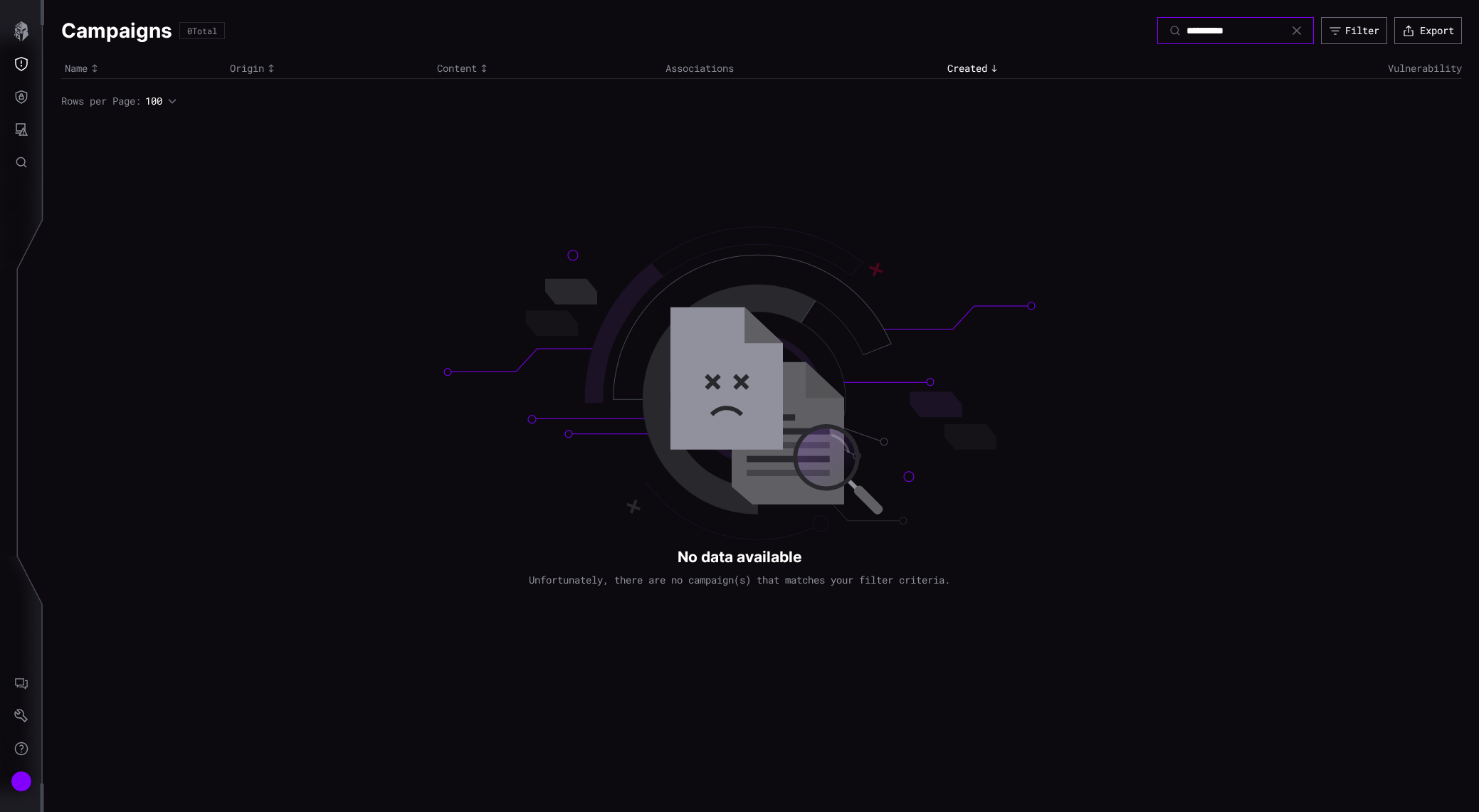 drag, startPoint x: 1220, startPoint y: 29, endPoint x: 1147, endPoint y: 29, distance: 73 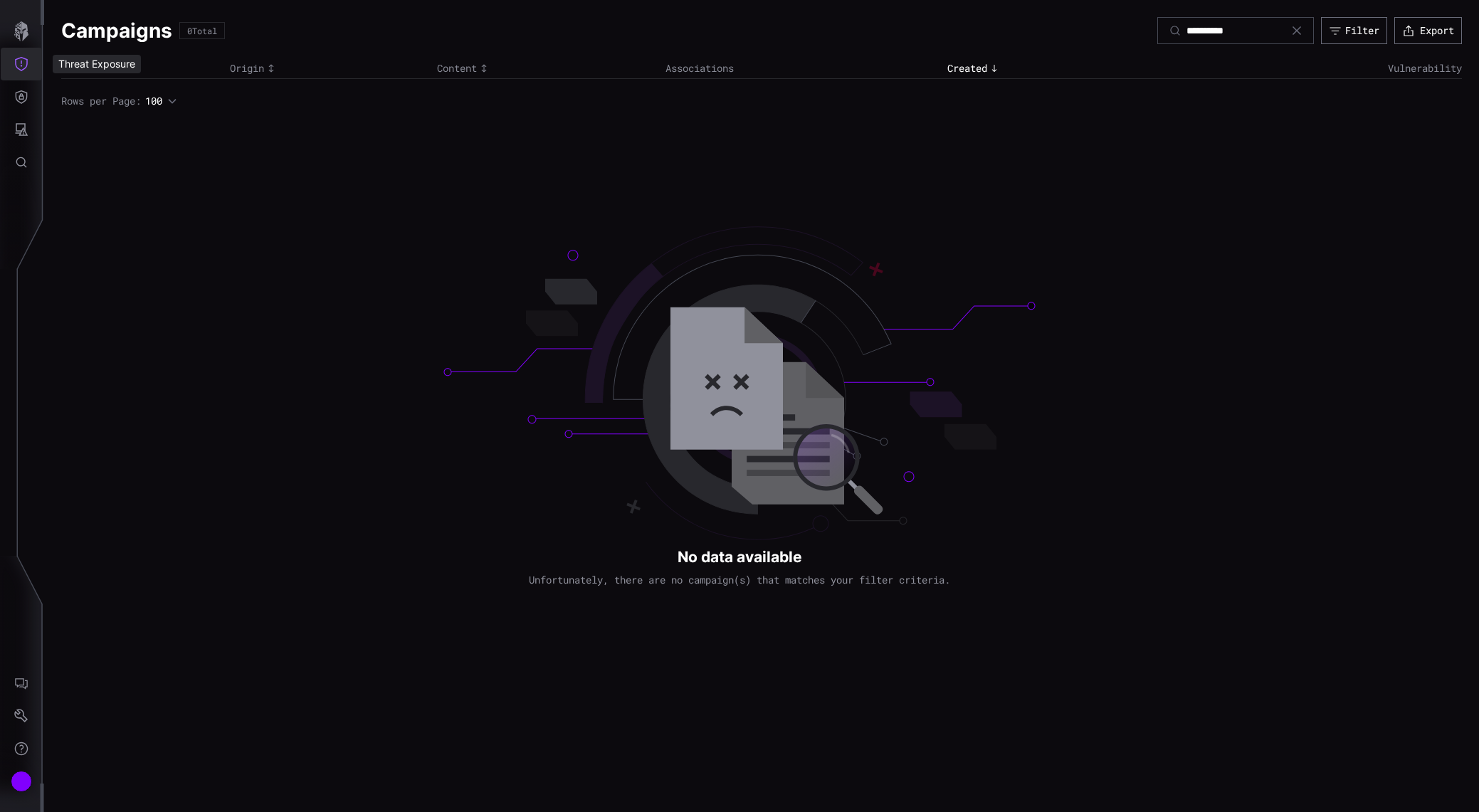 click 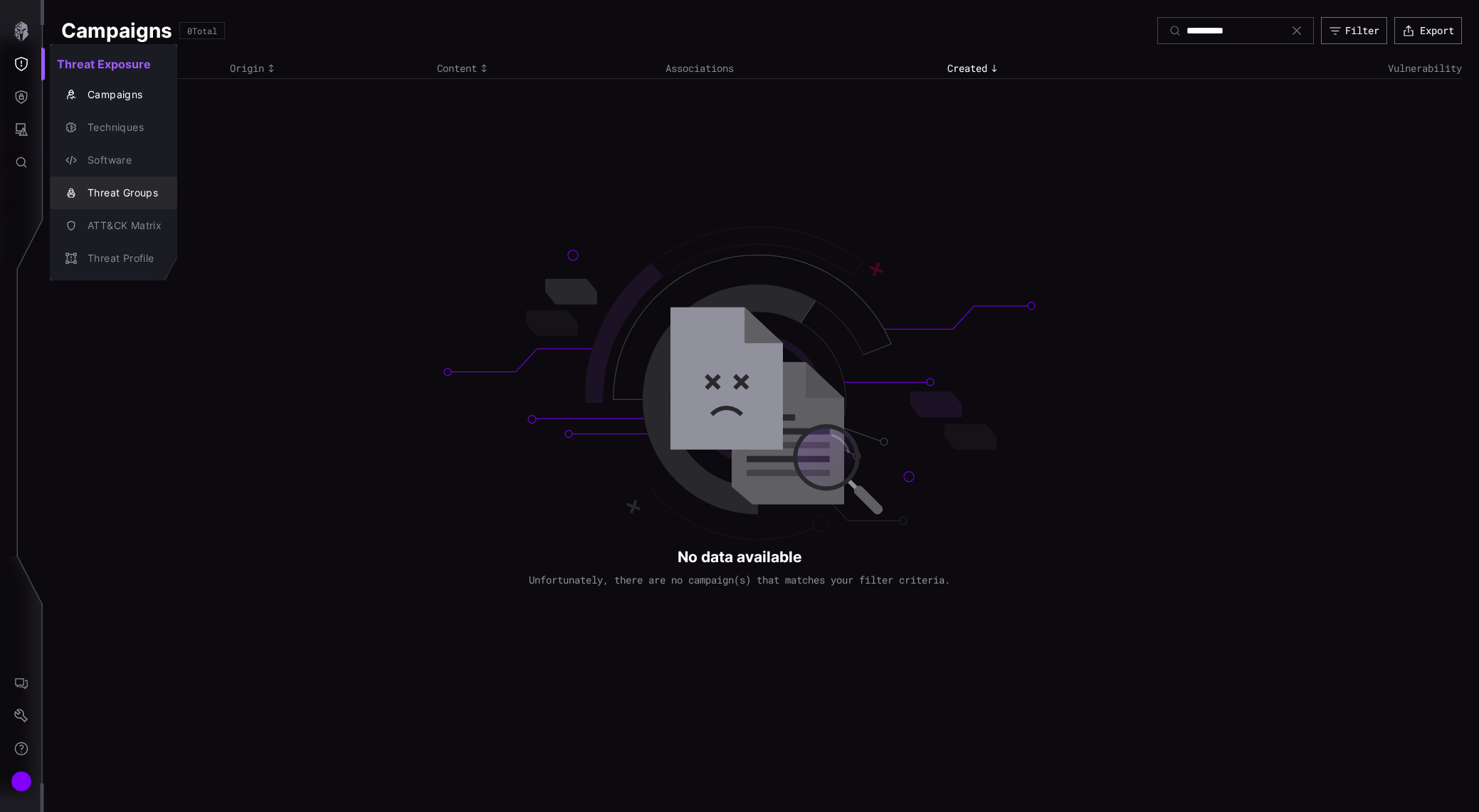 click on "Threat Groups" at bounding box center (121, 193) 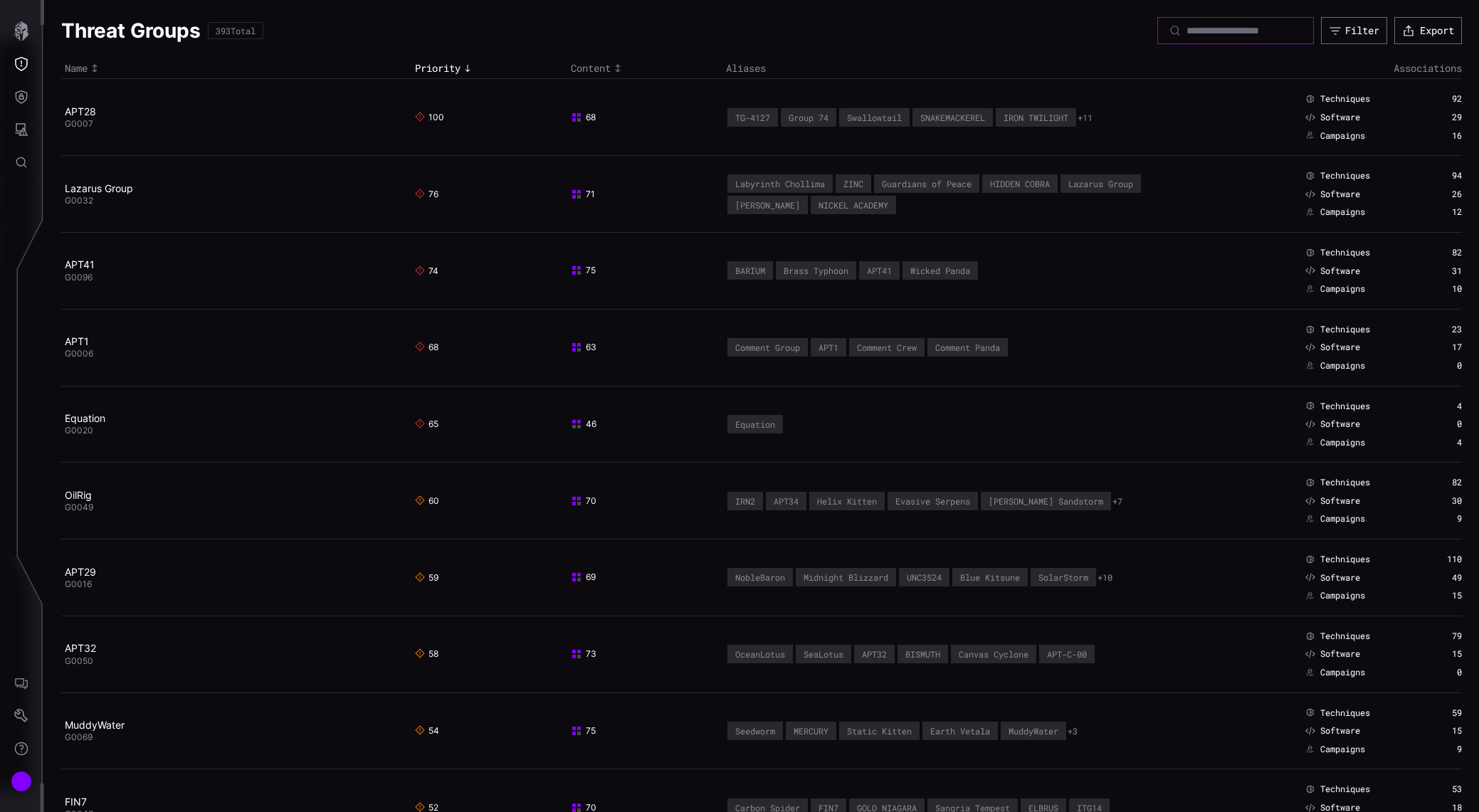 click at bounding box center [1236, 31] 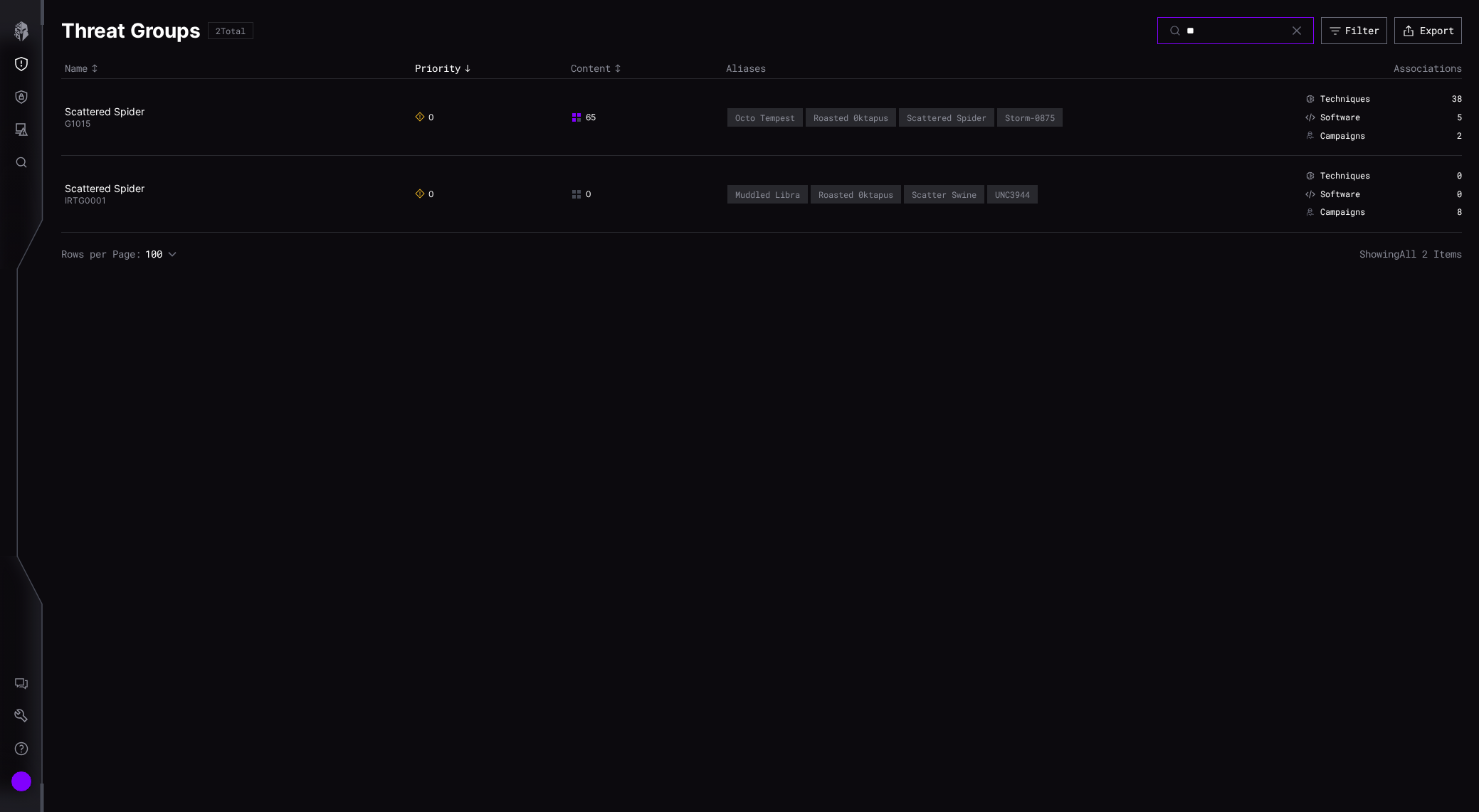 type on "*" 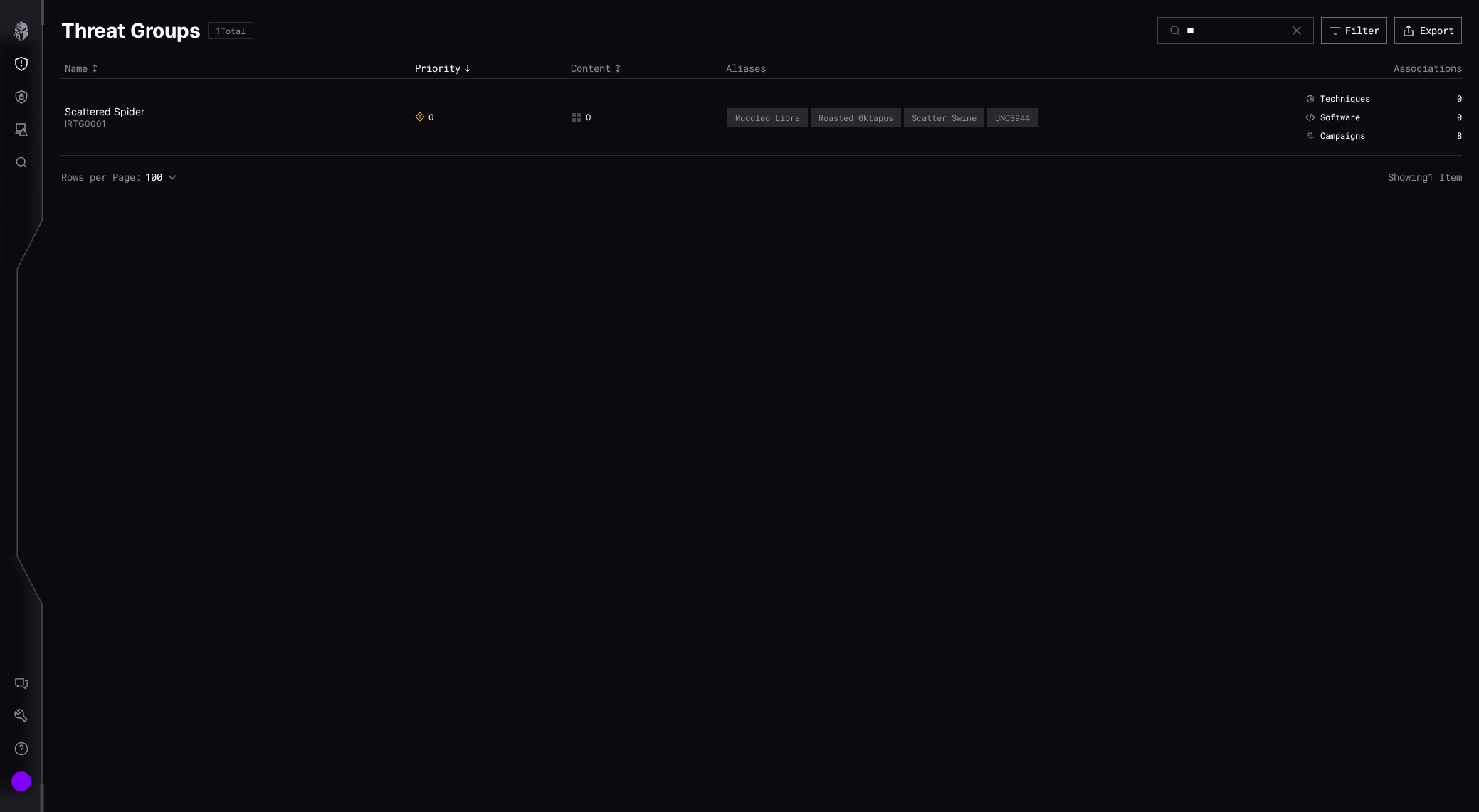 type on "*" 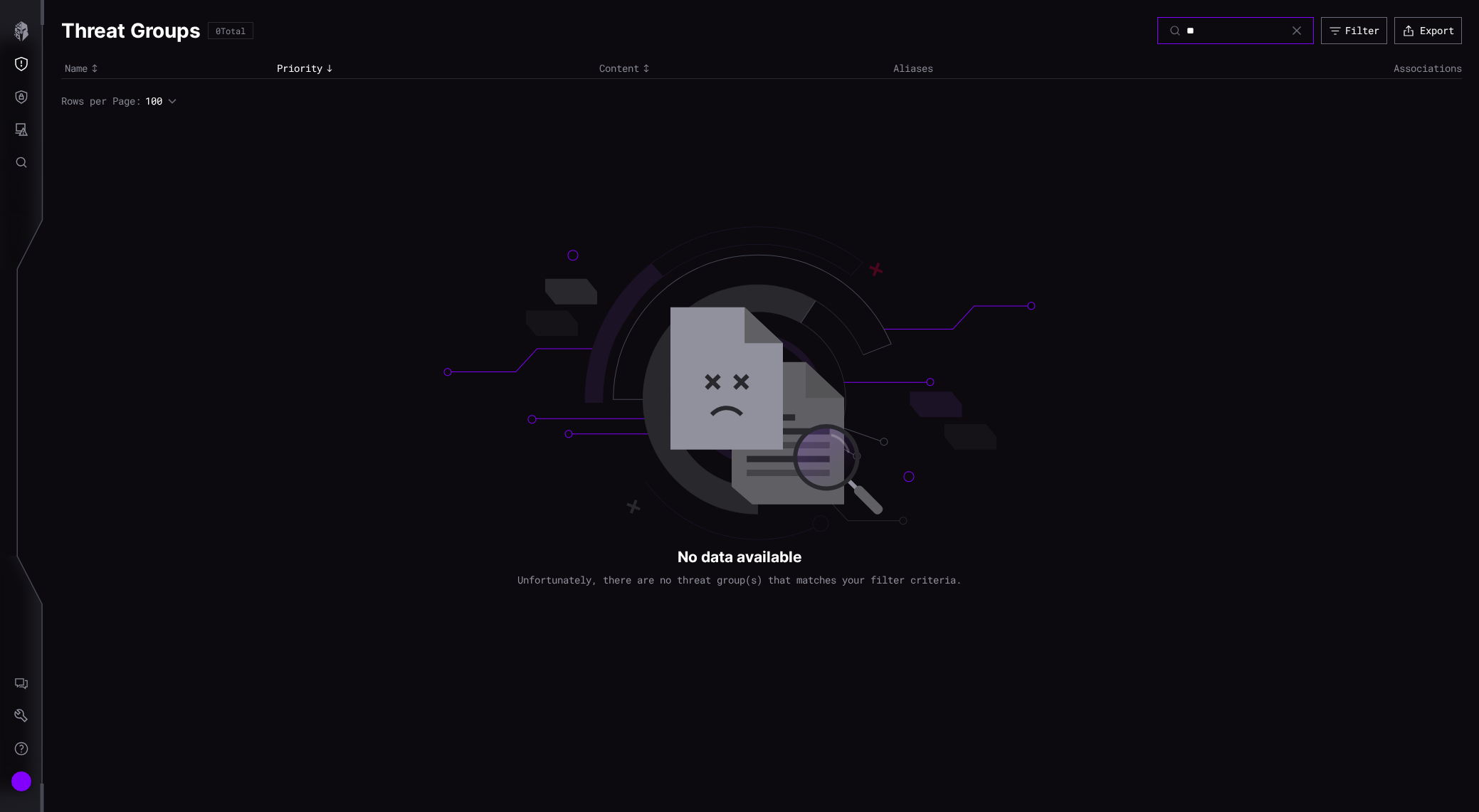 type on "*" 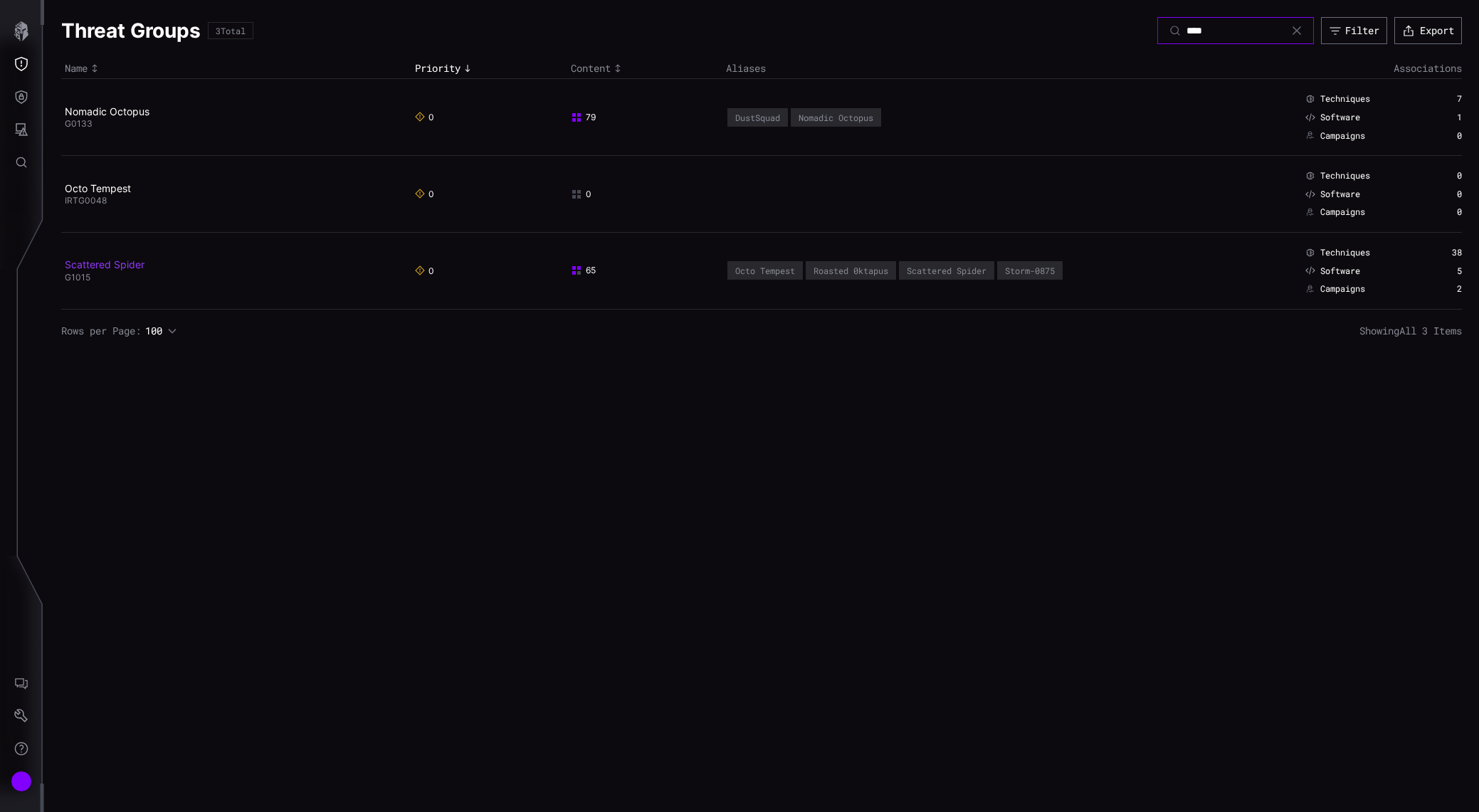 type on "****" 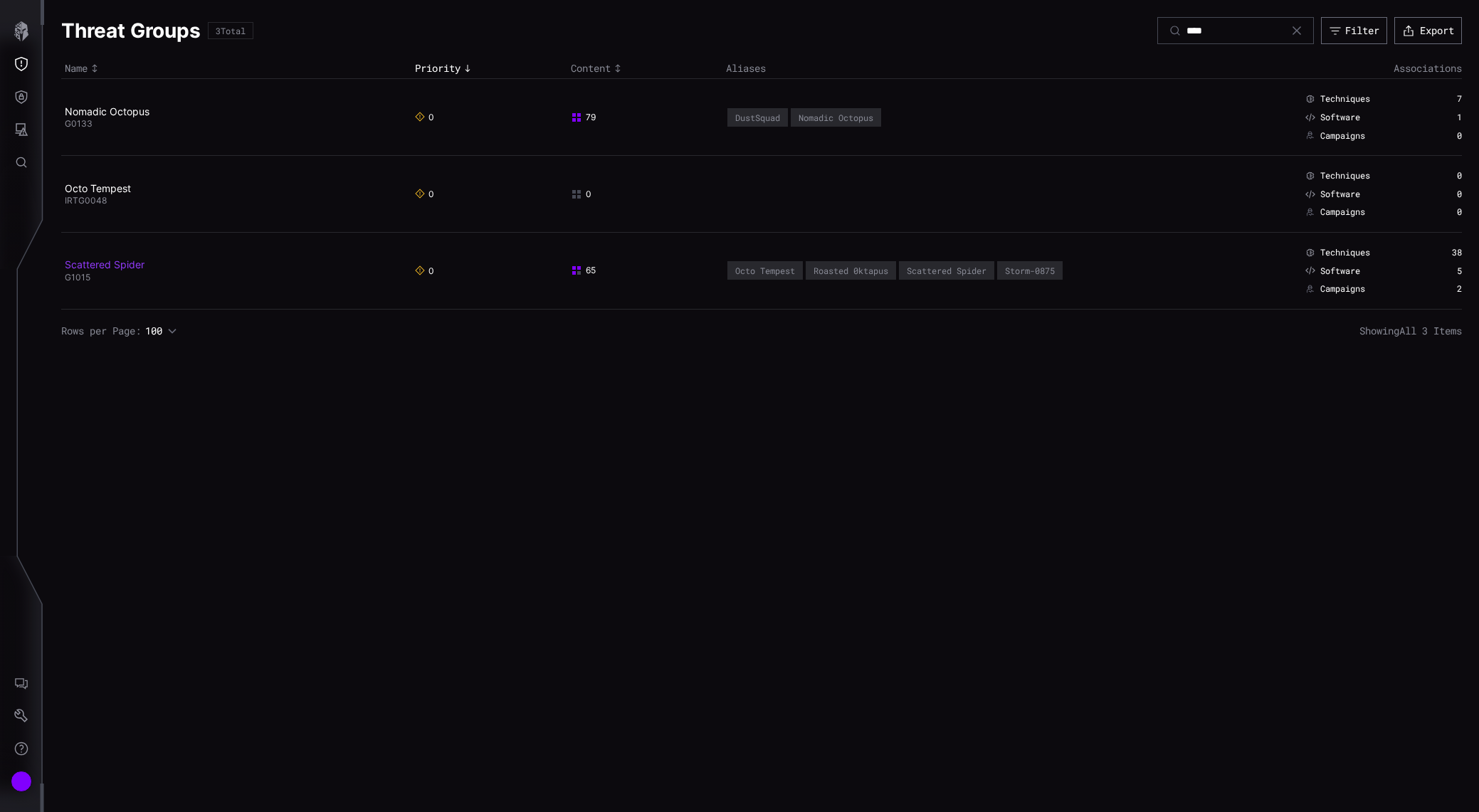 click on "Scattered Spider" at bounding box center (105, 264) 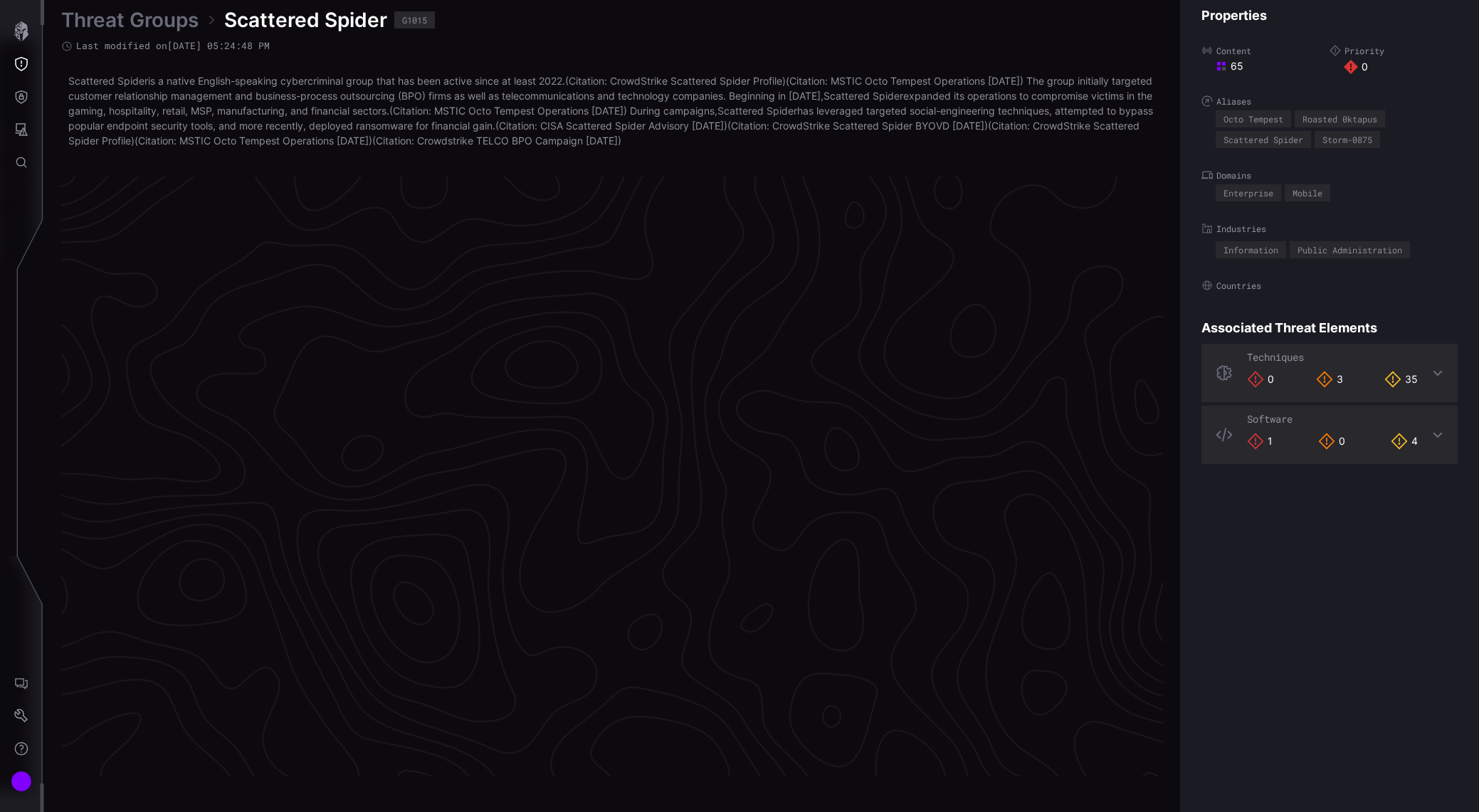 scroll, scrollTop: 2908, scrollLeft: 522, axis: both 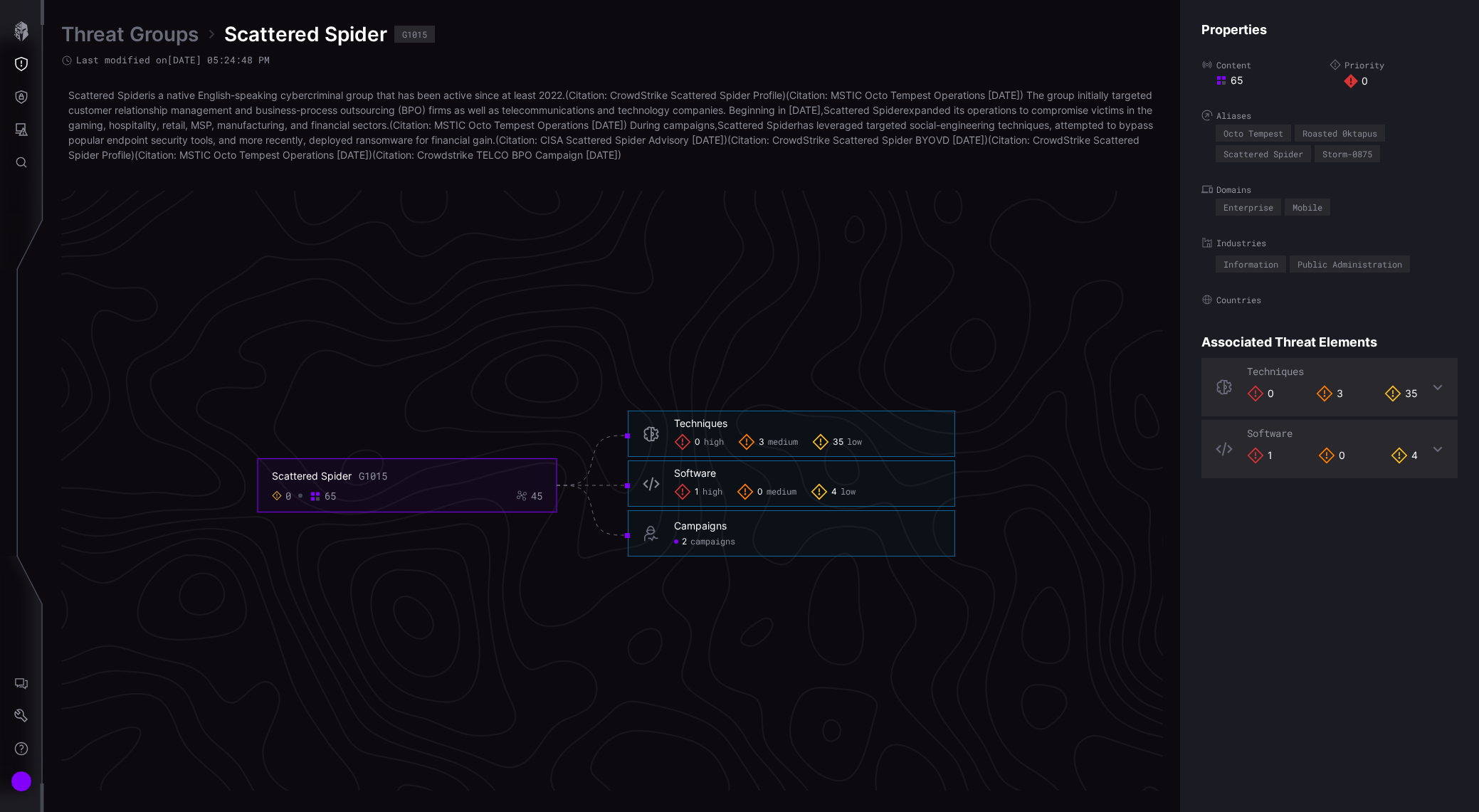 click on "Aliases" at bounding box center (1330, 115) 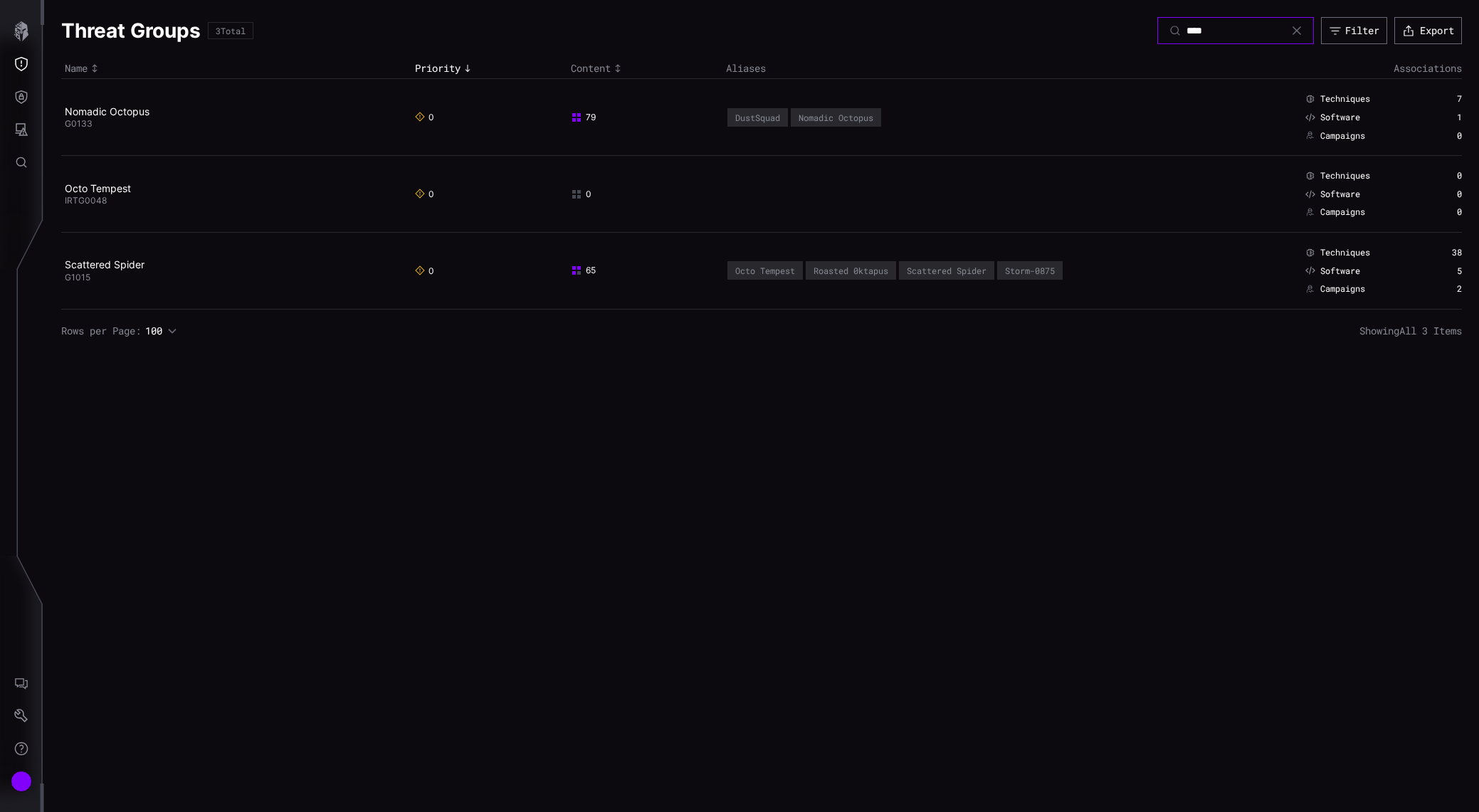 drag, startPoint x: 1182, startPoint y: 28, endPoint x: 1095, endPoint y: 28, distance: 87 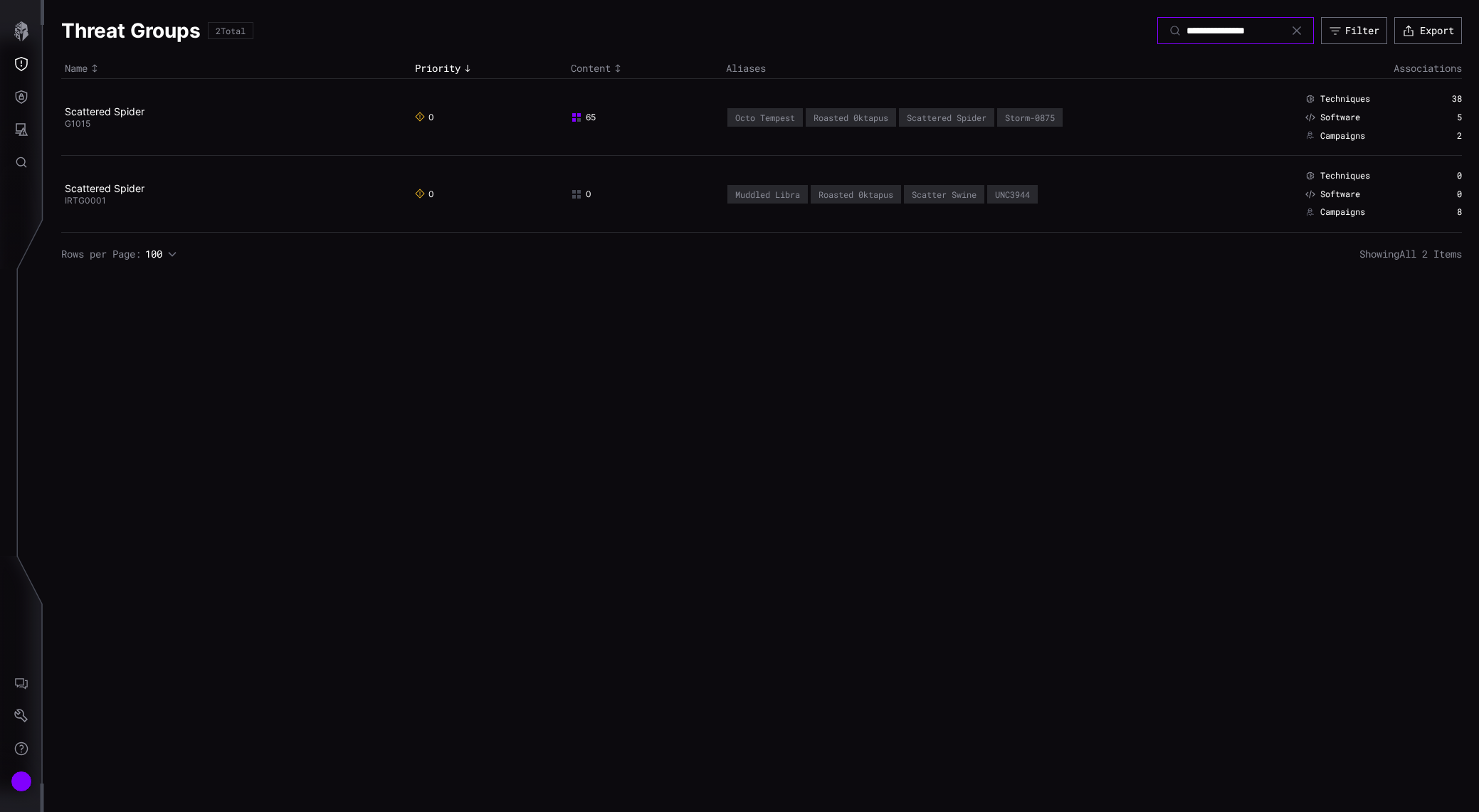 type on "**********" 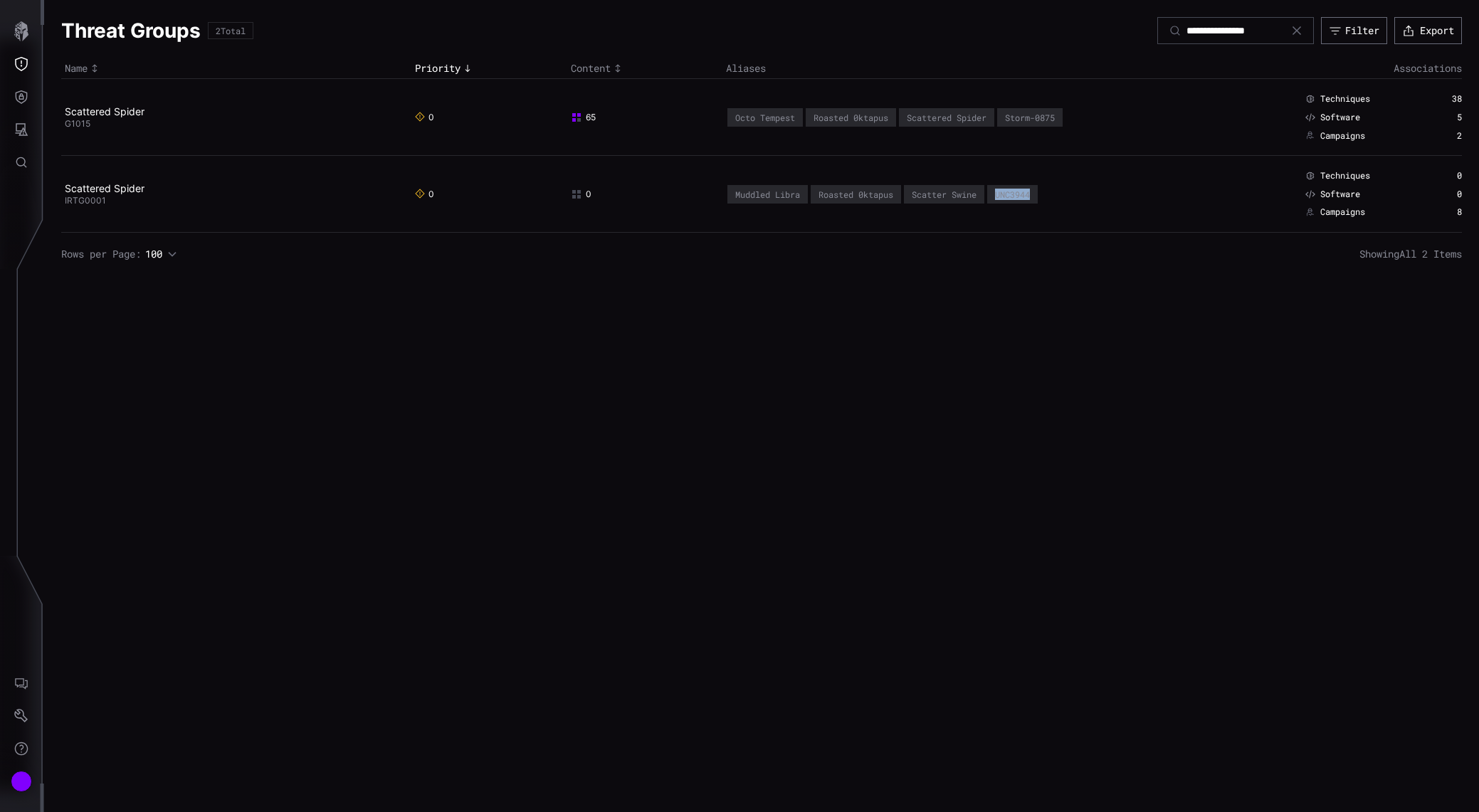 drag, startPoint x: 1001, startPoint y: 192, endPoint x: 1038, endPoint y: 191, distance: 37.013511 